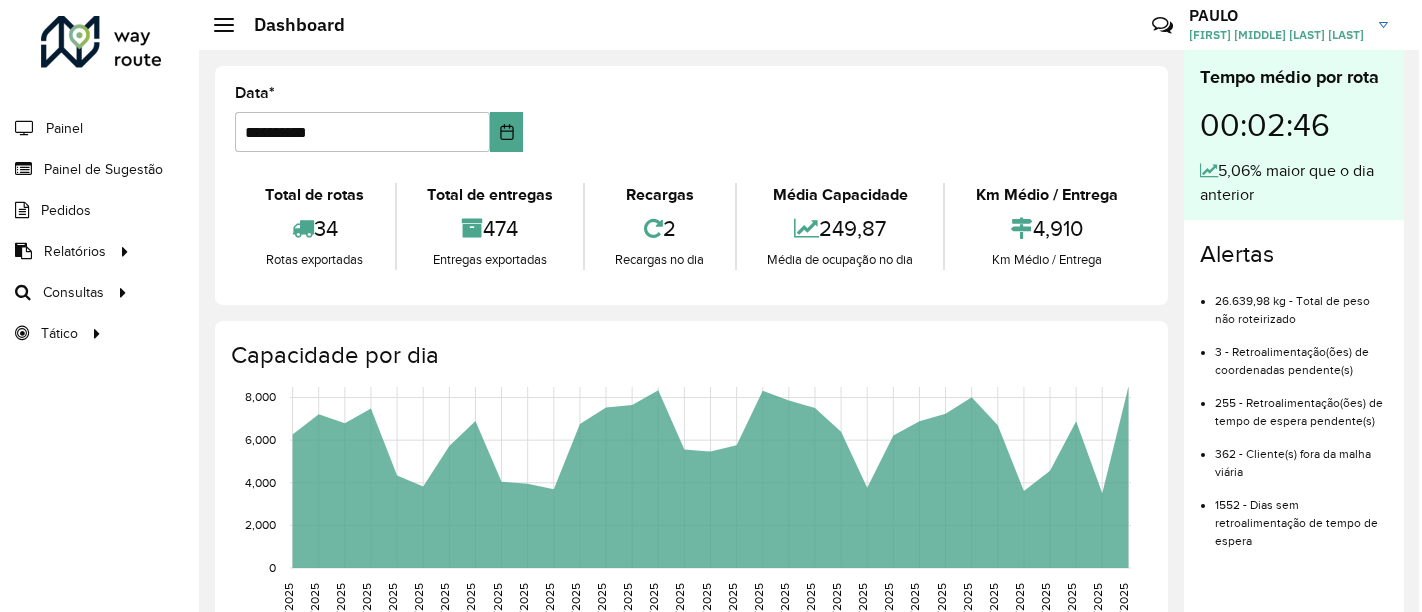 scroll, scrollTop: 0, scrollLeft: 0, axis: both 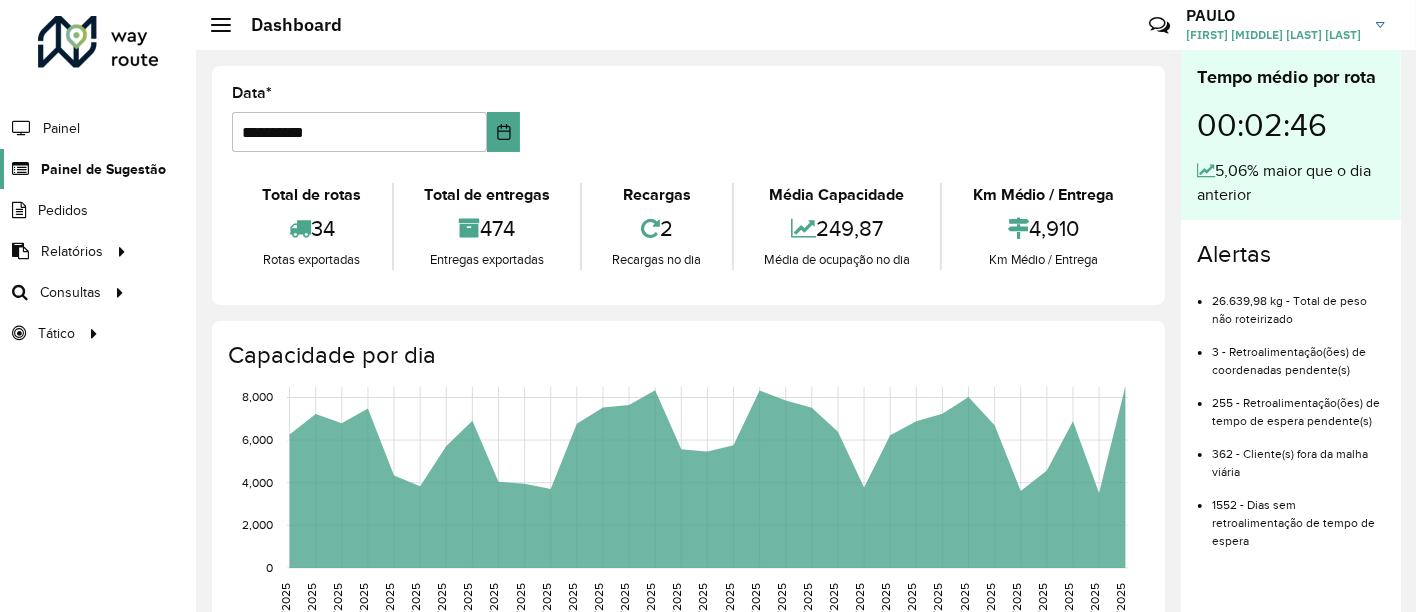click on "Painel de Sugestão" 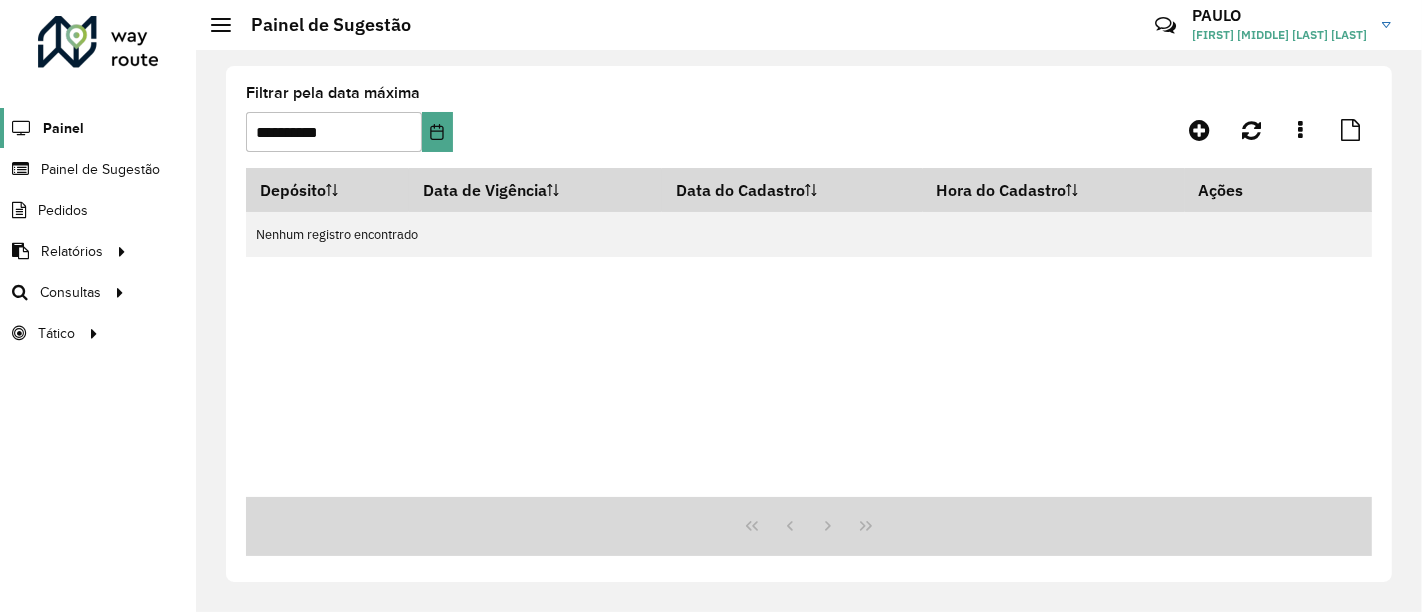 click on "Painel" 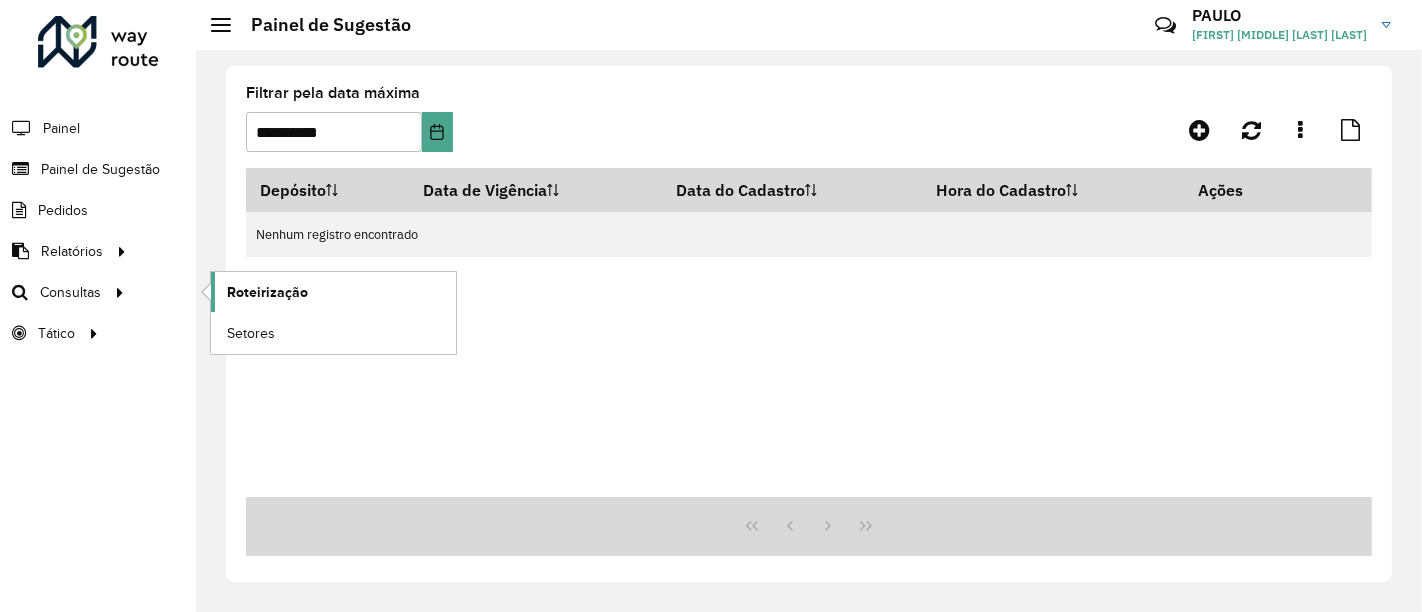 click on "Roteirização" 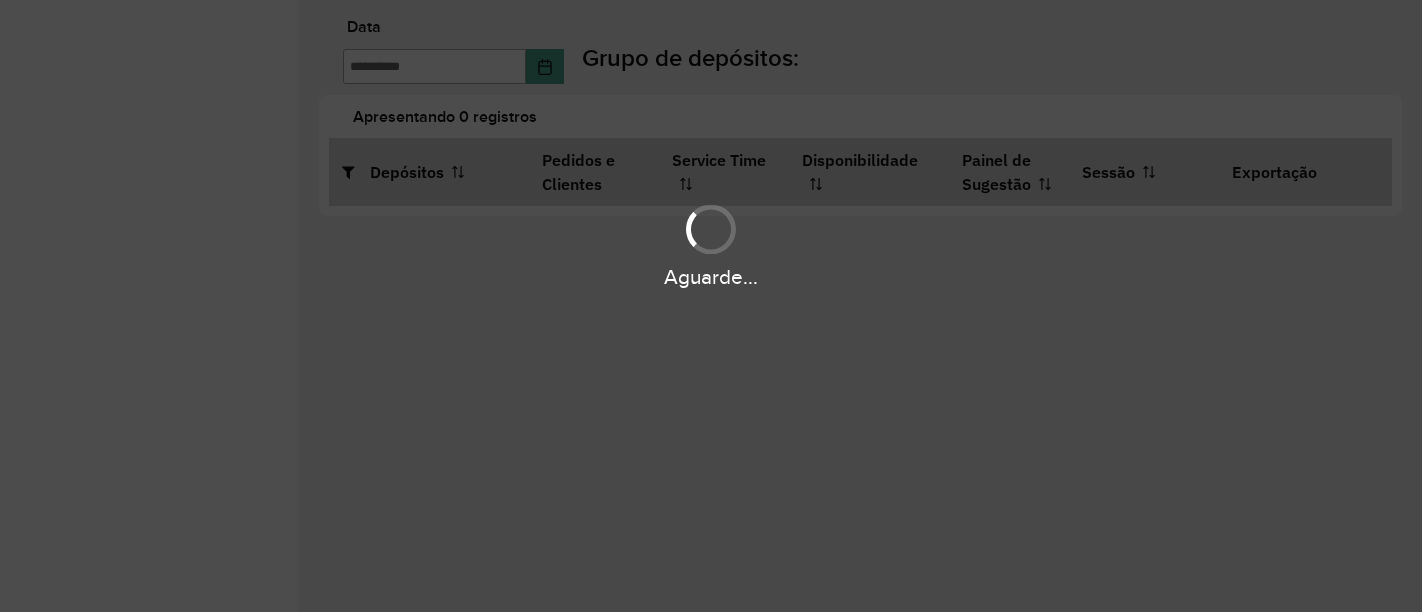 type on "**********" 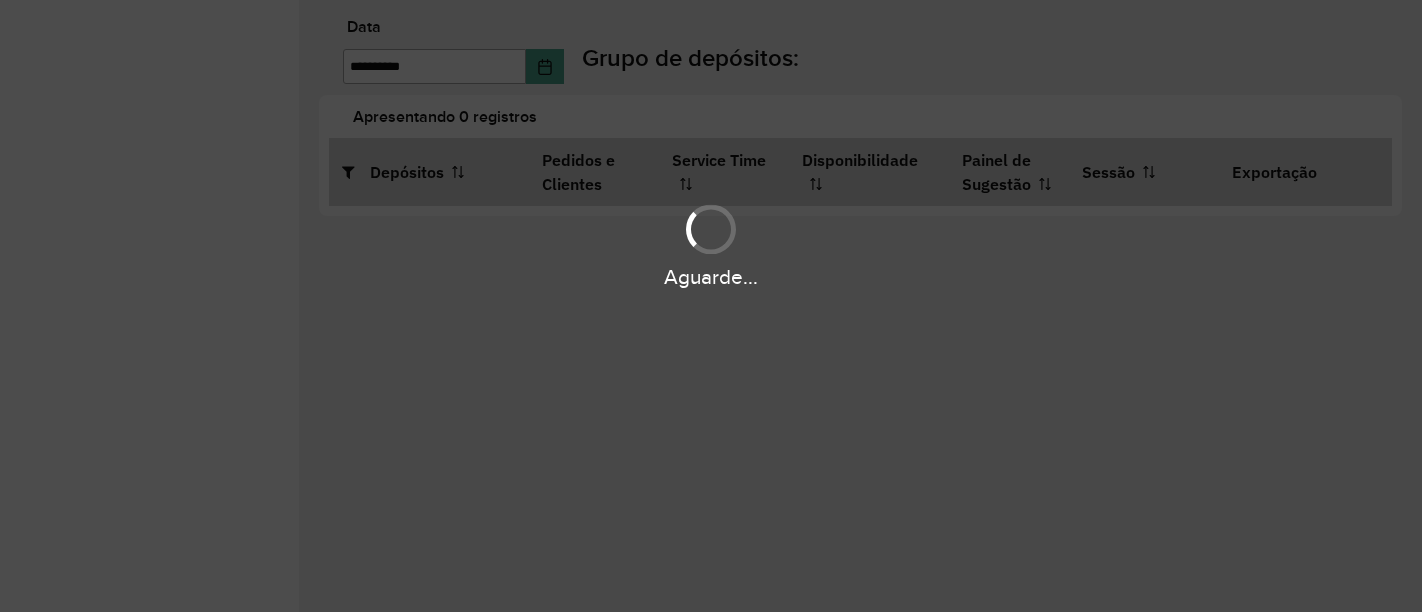 scroll, scrollTop: 0, scrollLeft: 0, axis: both 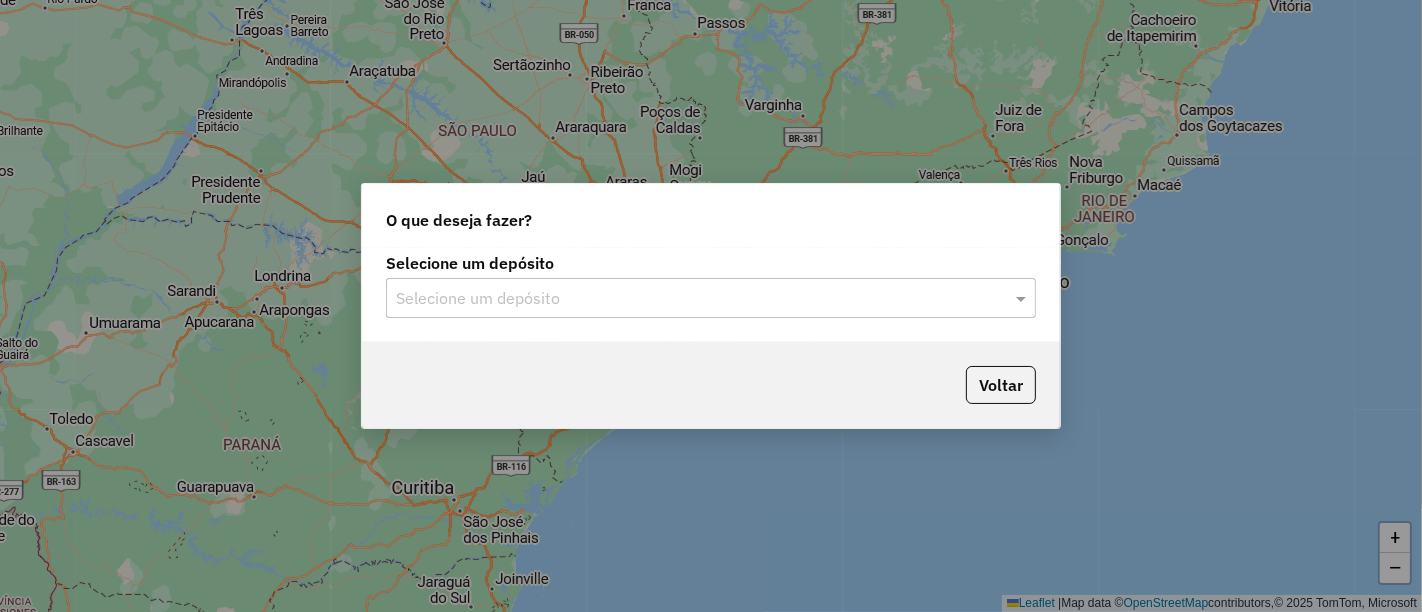 click 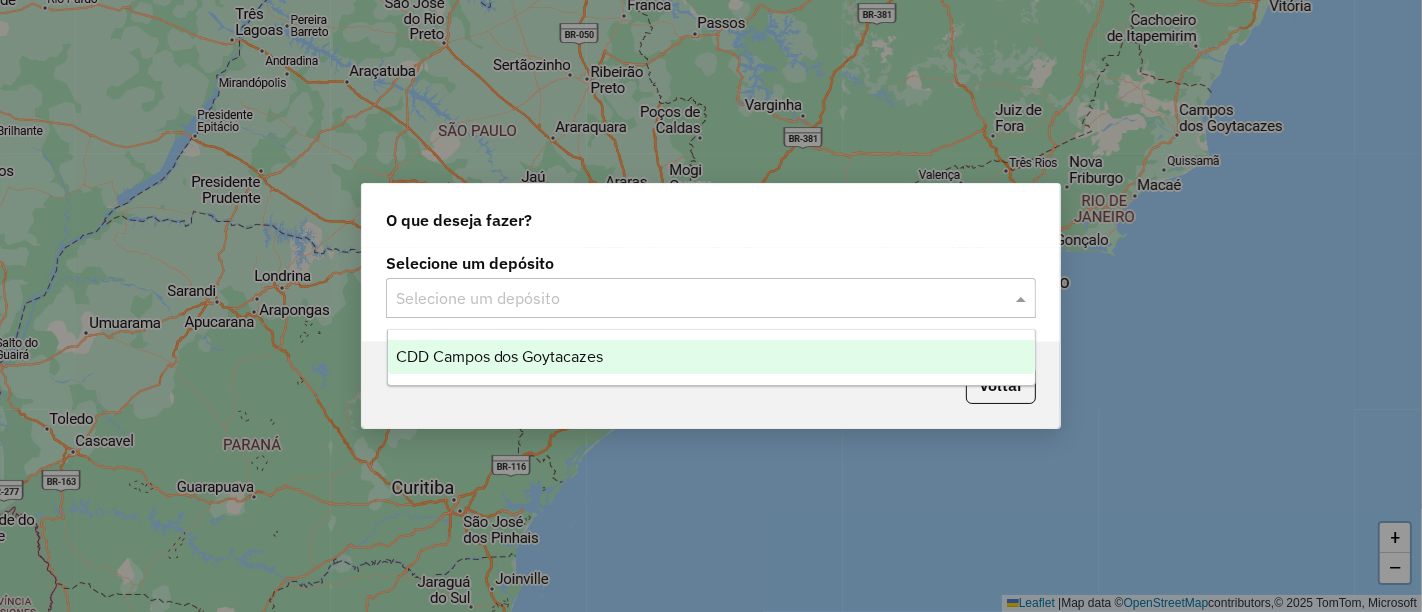 click on "CDD Campos dos Goytacazes" at bounding box center (500, 356) 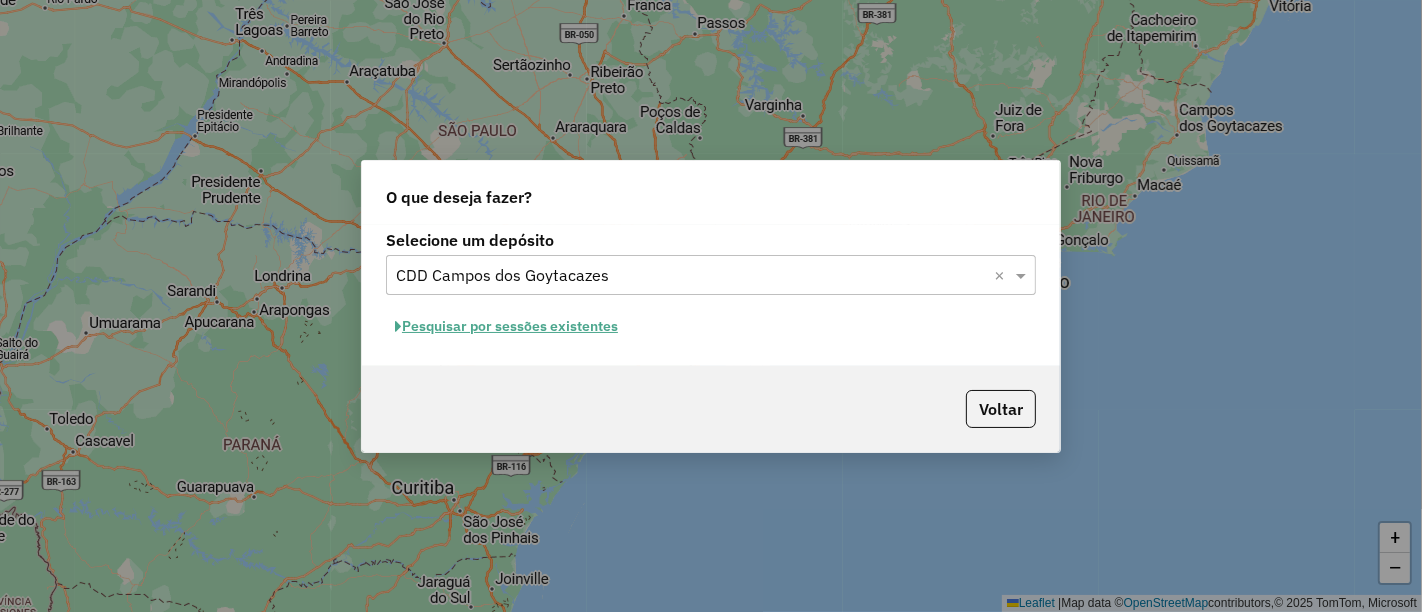 click on "Pesquisar por sessões existentes" 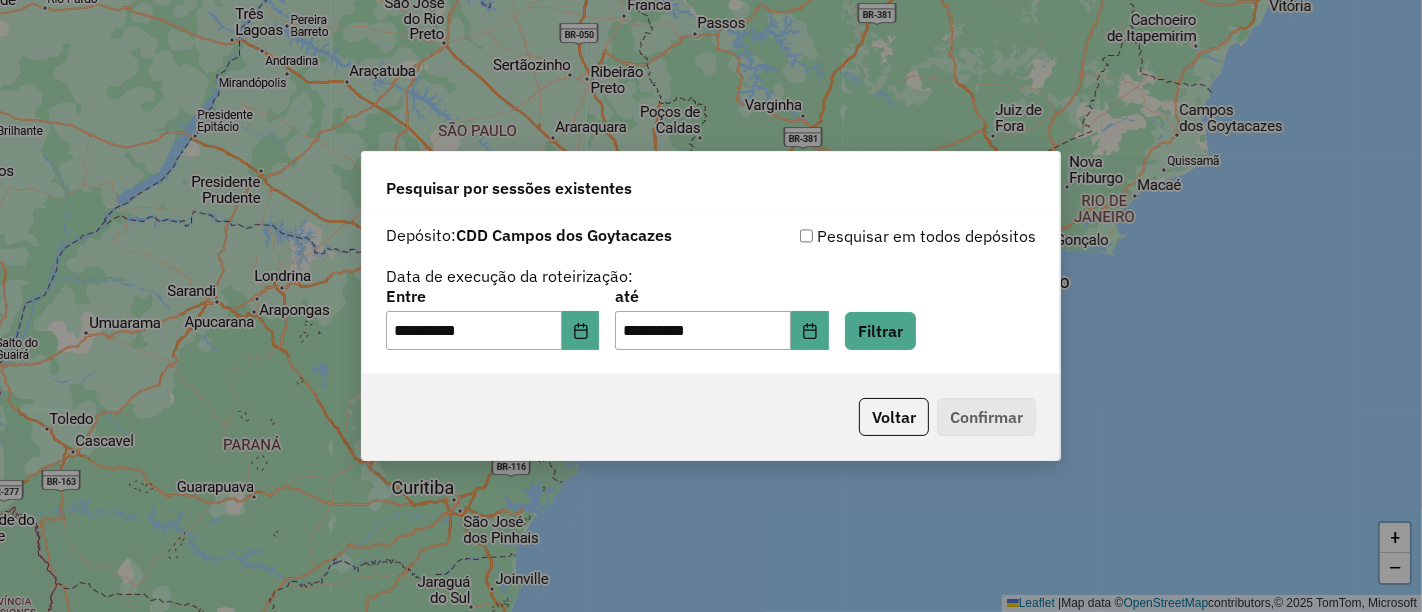 click on "**********" 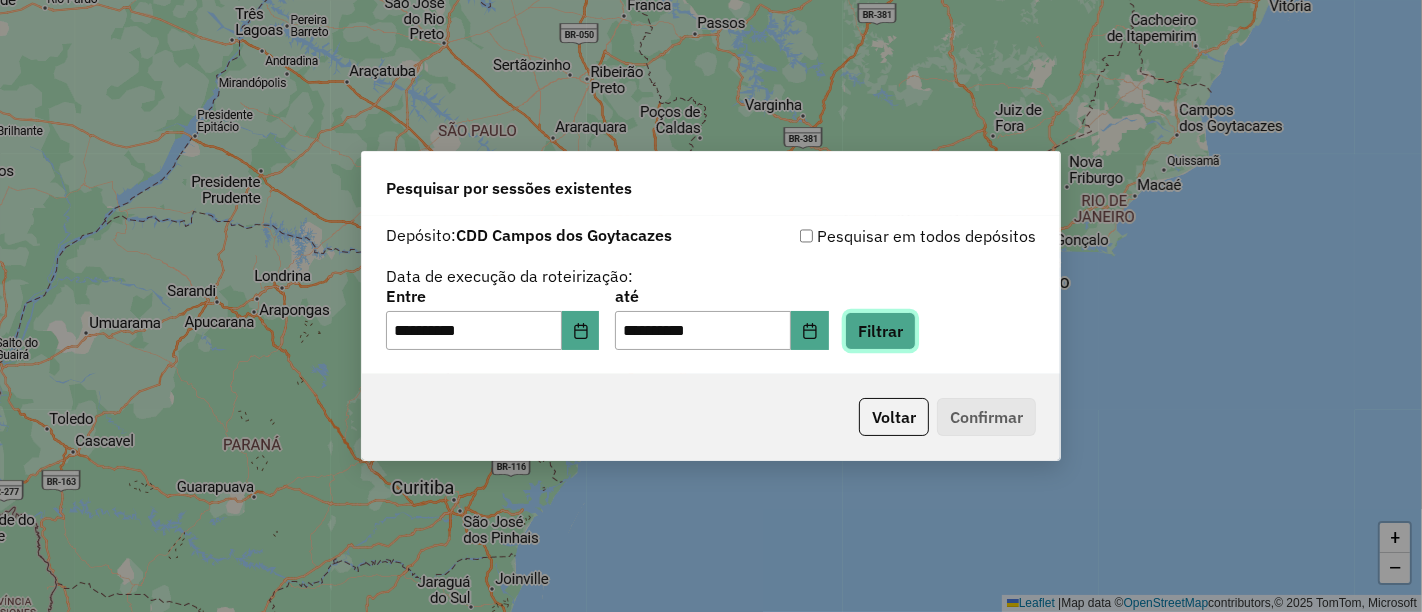 click on "Filtrar" 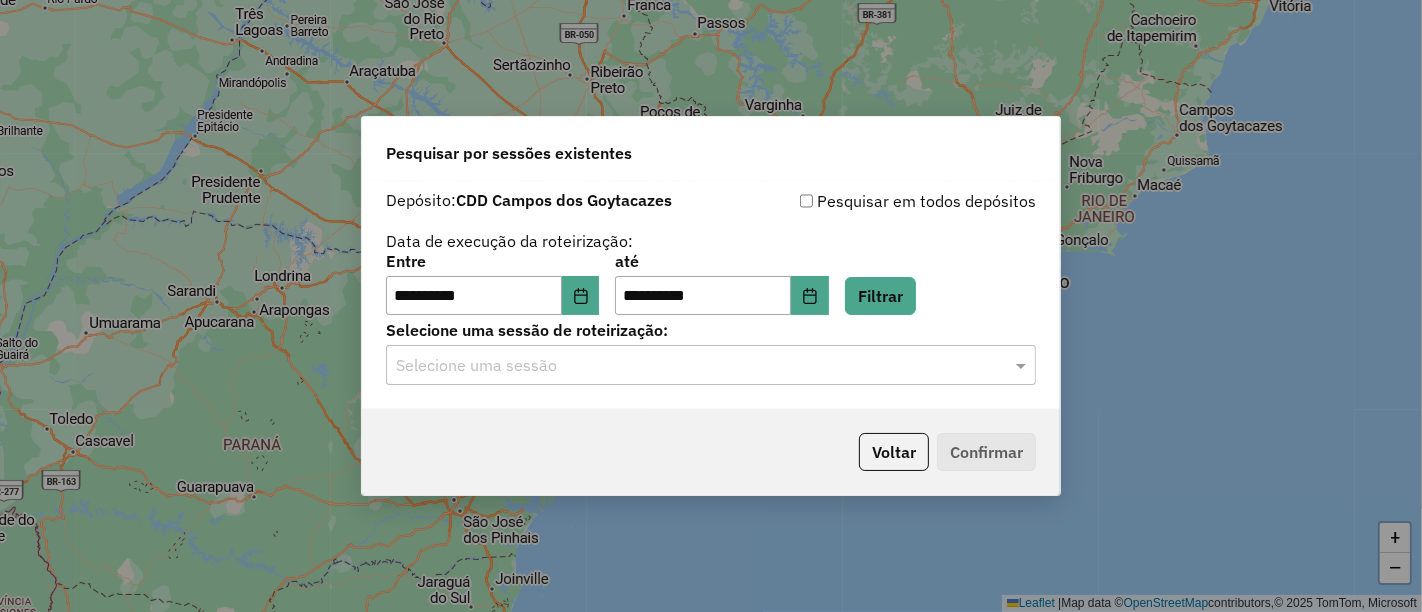 click 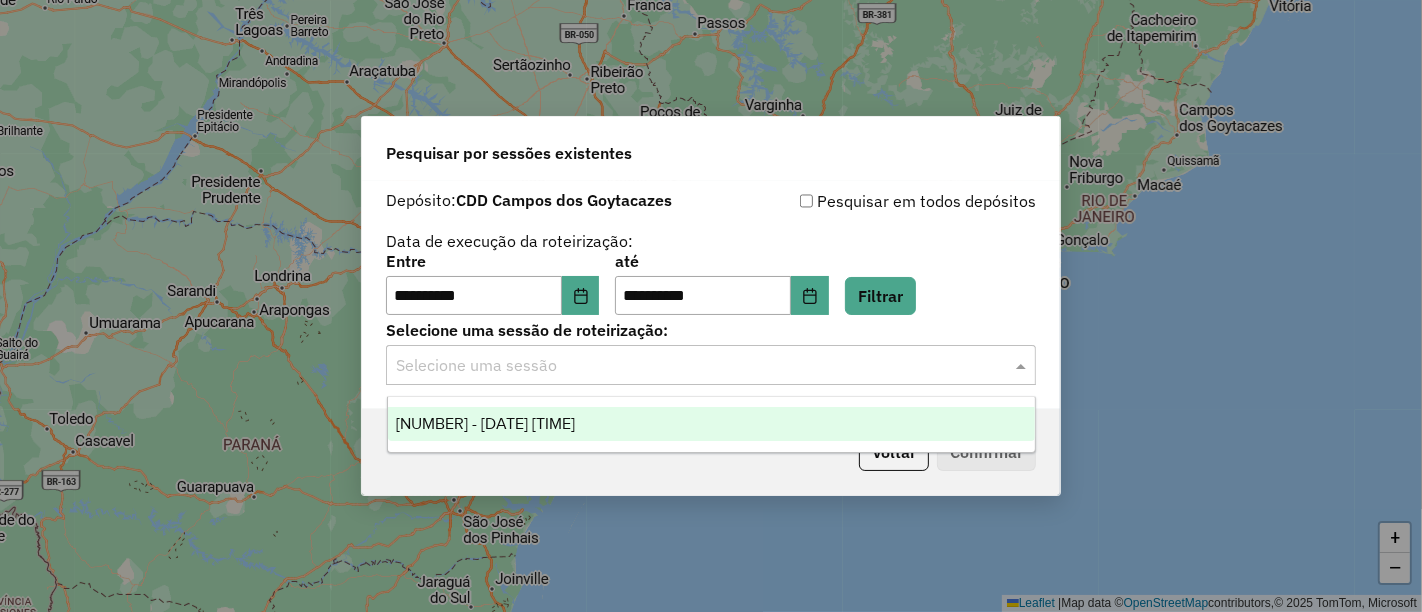 click on "1225313 - 07/08/2025 18:11" at bounding box center [711, 424] 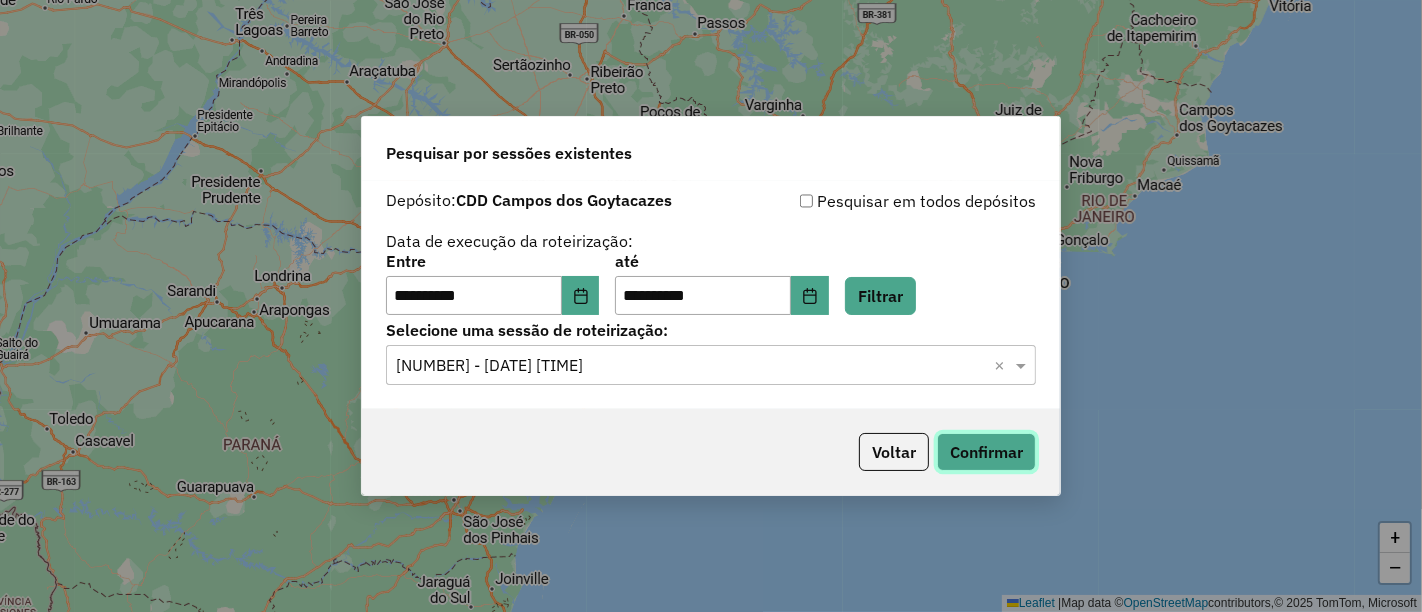 click on "Confirmar" 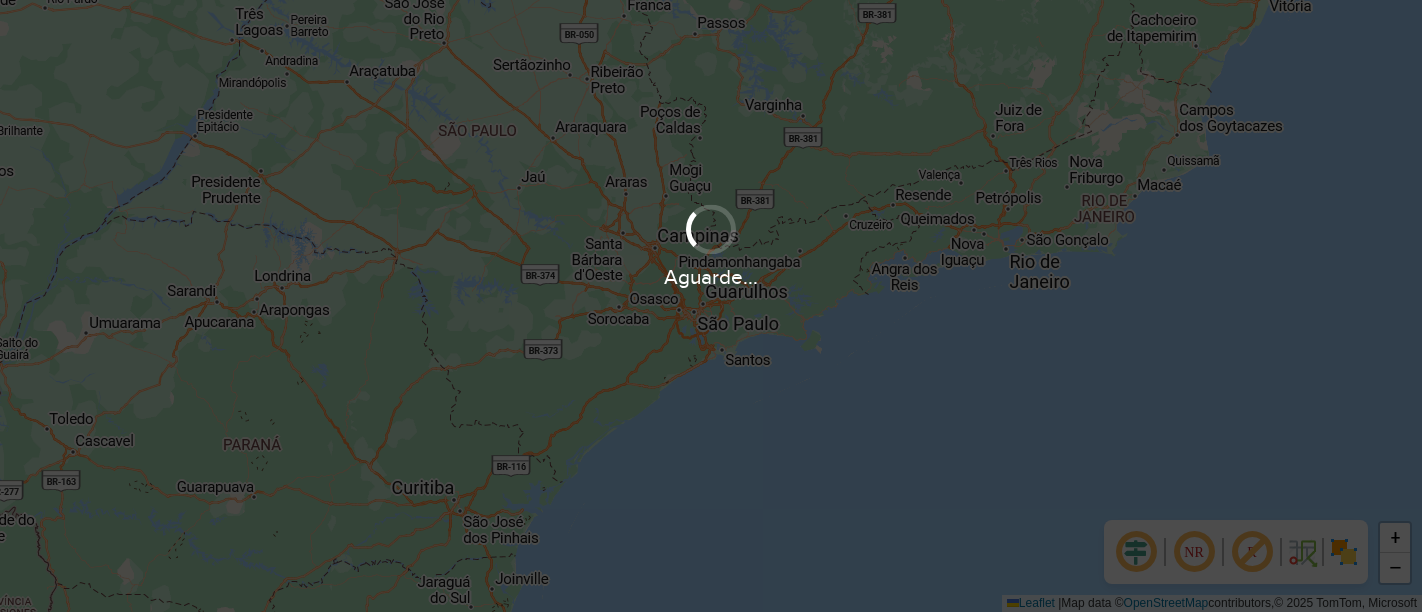 scroll, scrollTop: 0, scrollLeft: 0, axis: both 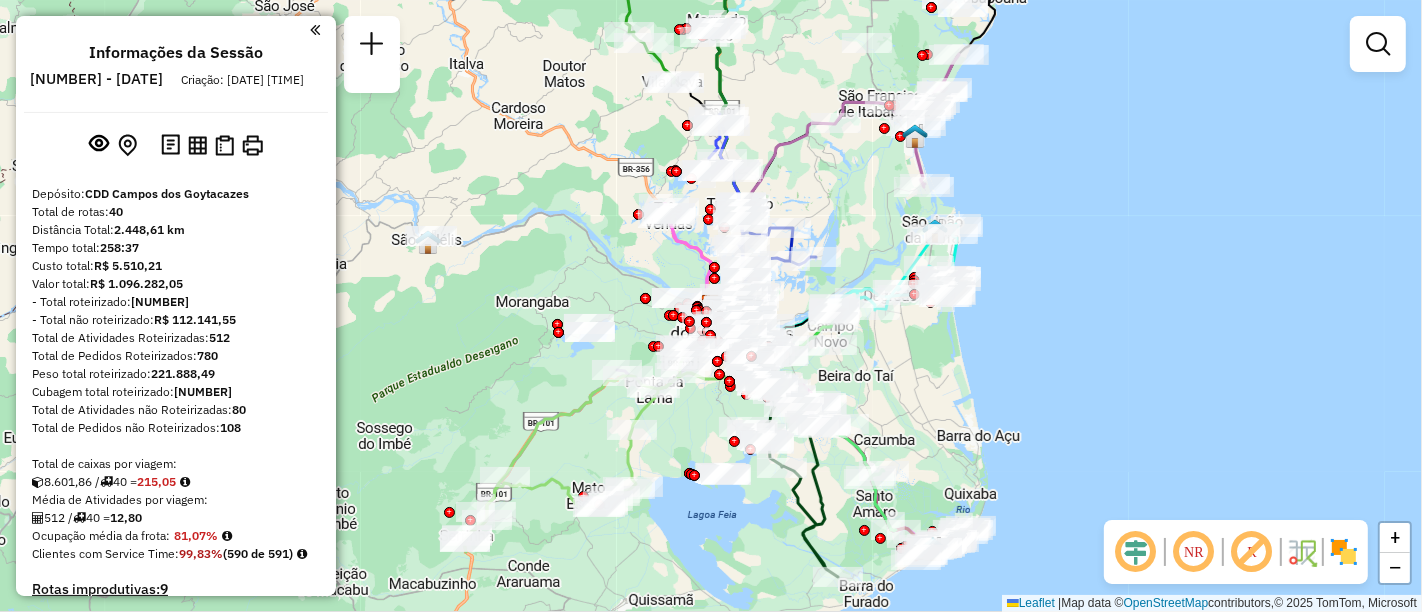 select on "**********" 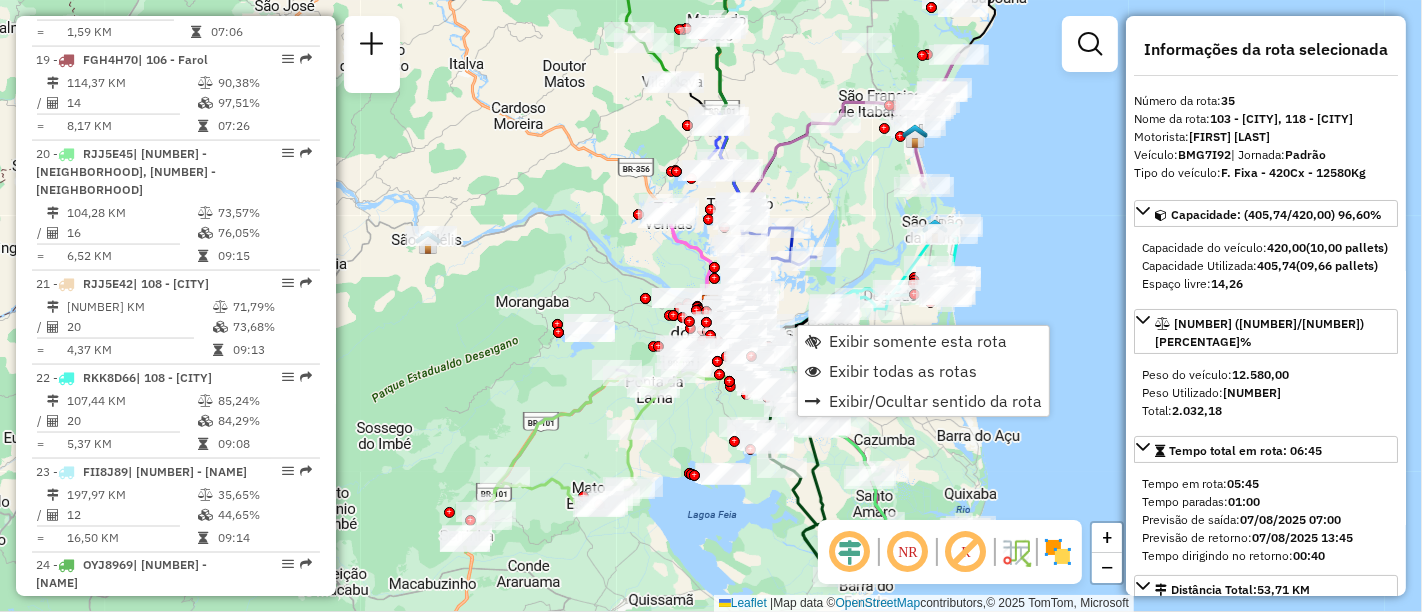 scroll, scrollTop: 4436, scrollLeft: 0, axis: vertical 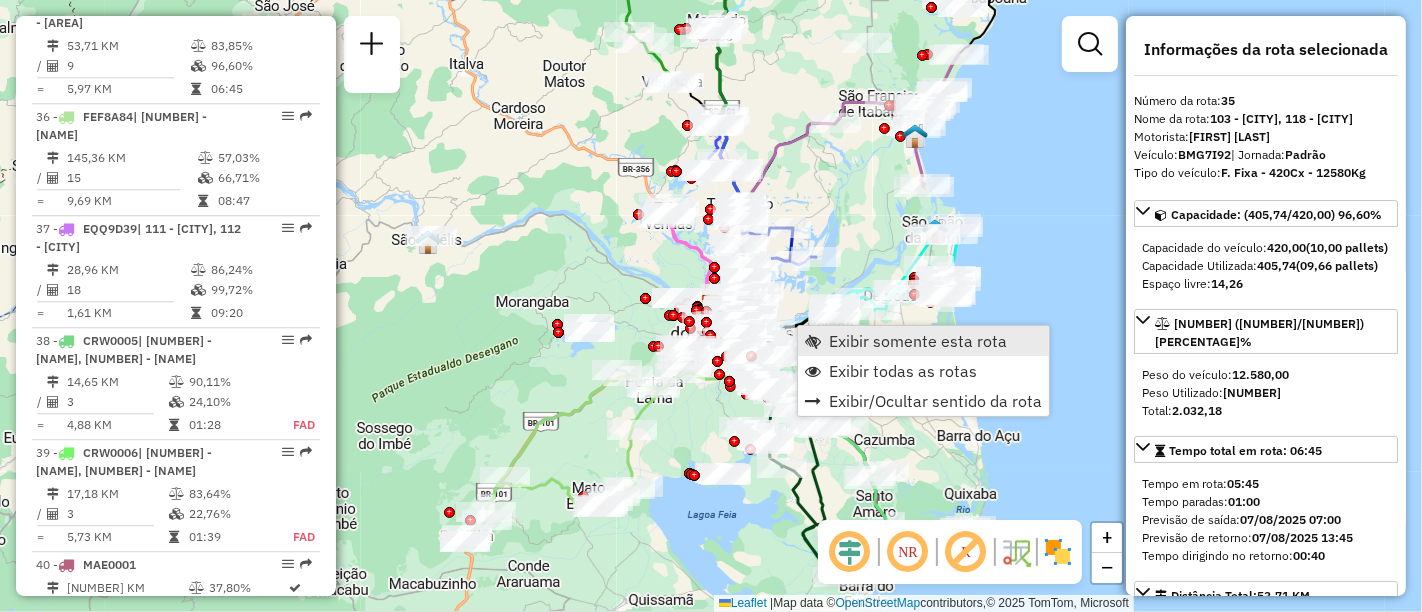 click at bounding box center [813, 341] 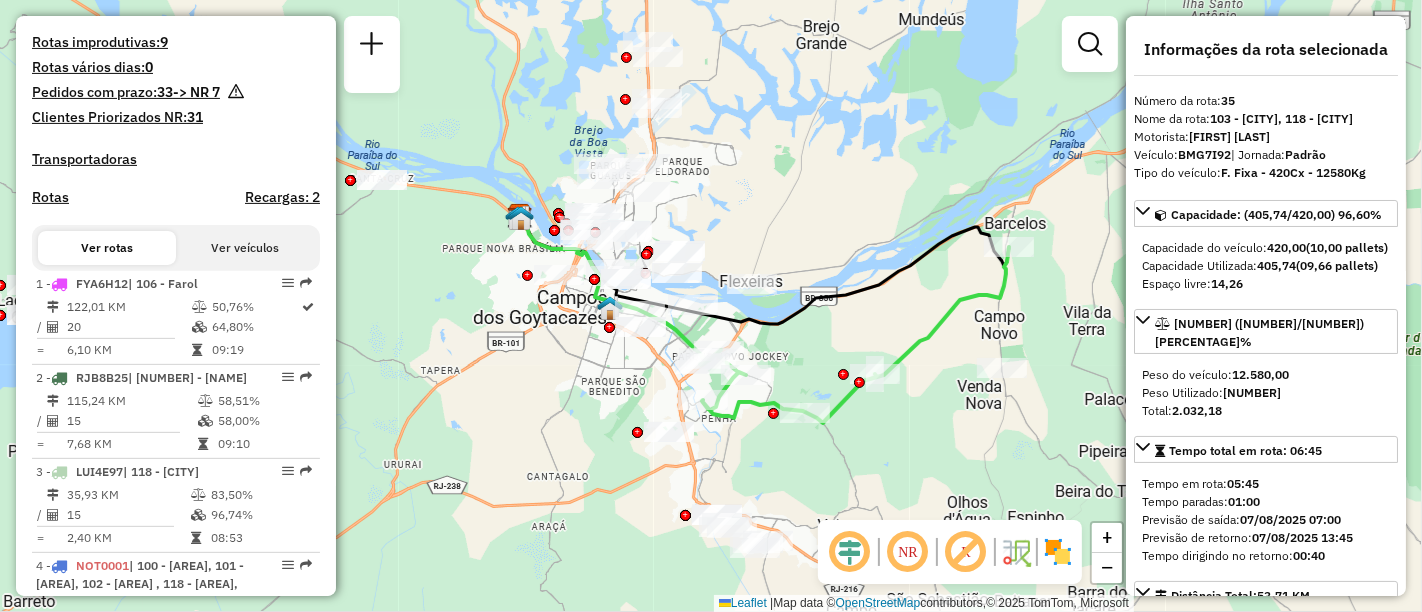 scroll, scrollTop: 658, scrollLeft: 0, axis: vertical 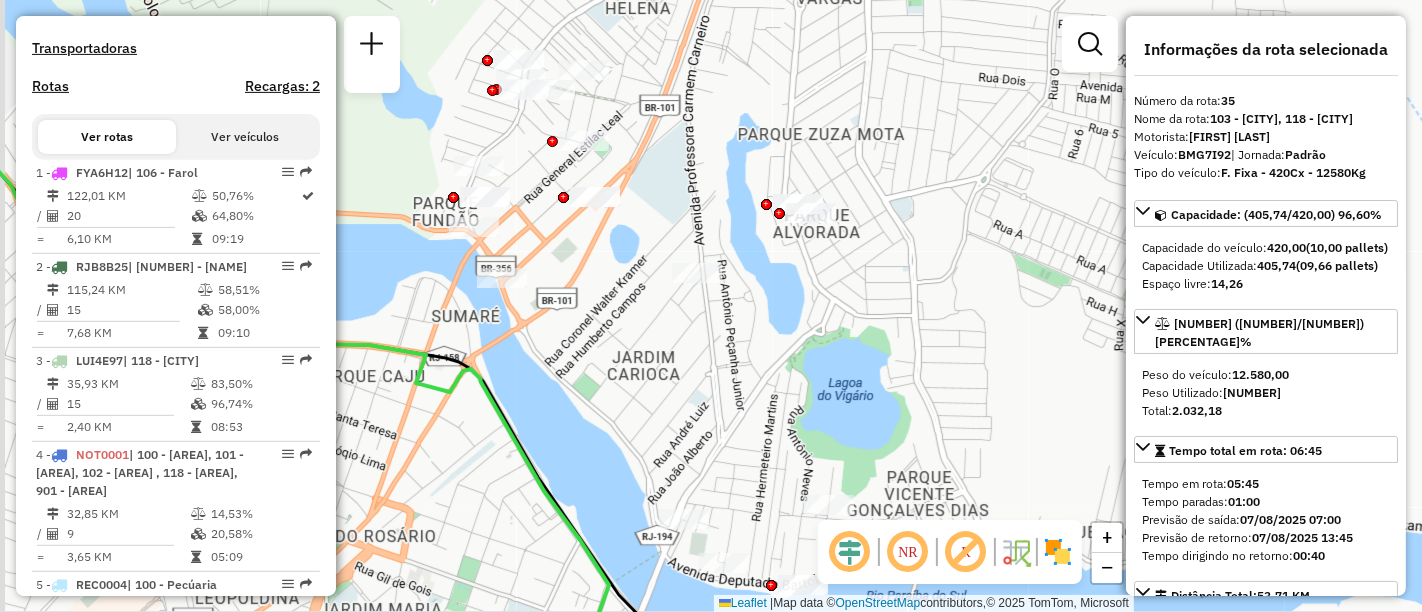 drag, startPoint x: 570, startPoint y: 181, endPoint x: 623, endPoint y: 294, distance: 124.81186 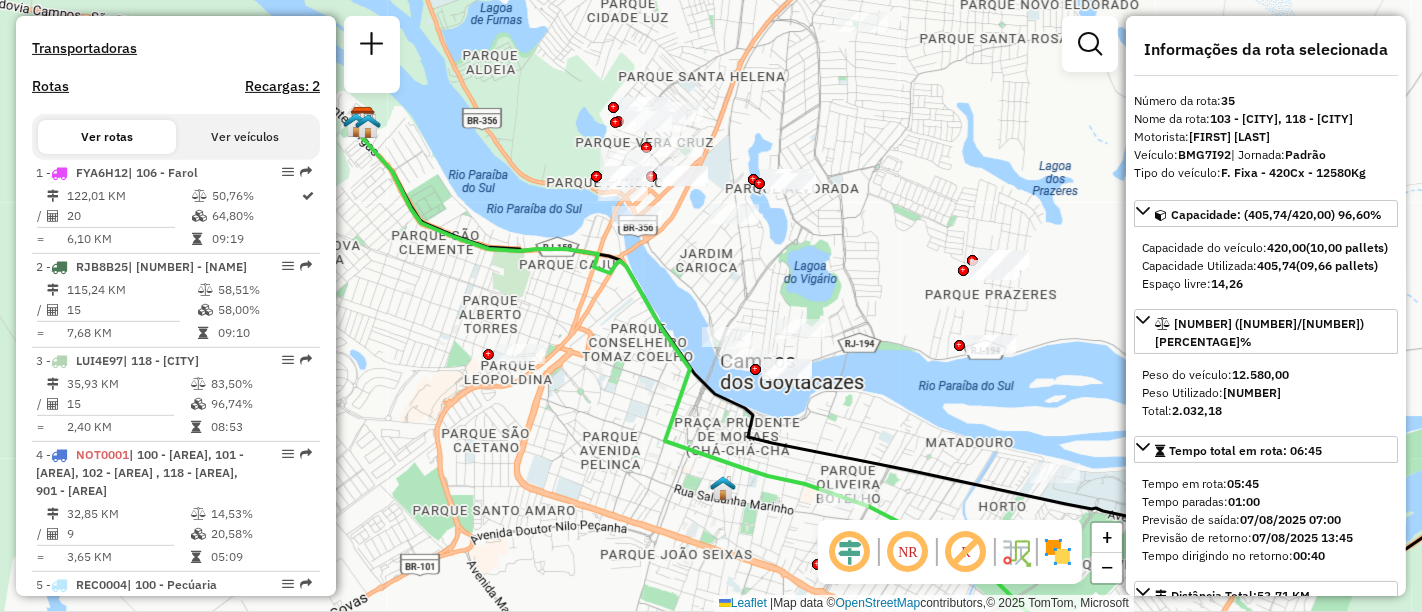 drag, startPoint x: 568, startPoint y: 276, endPoint x: 715, endPoint y: 259, distance: 147.97972 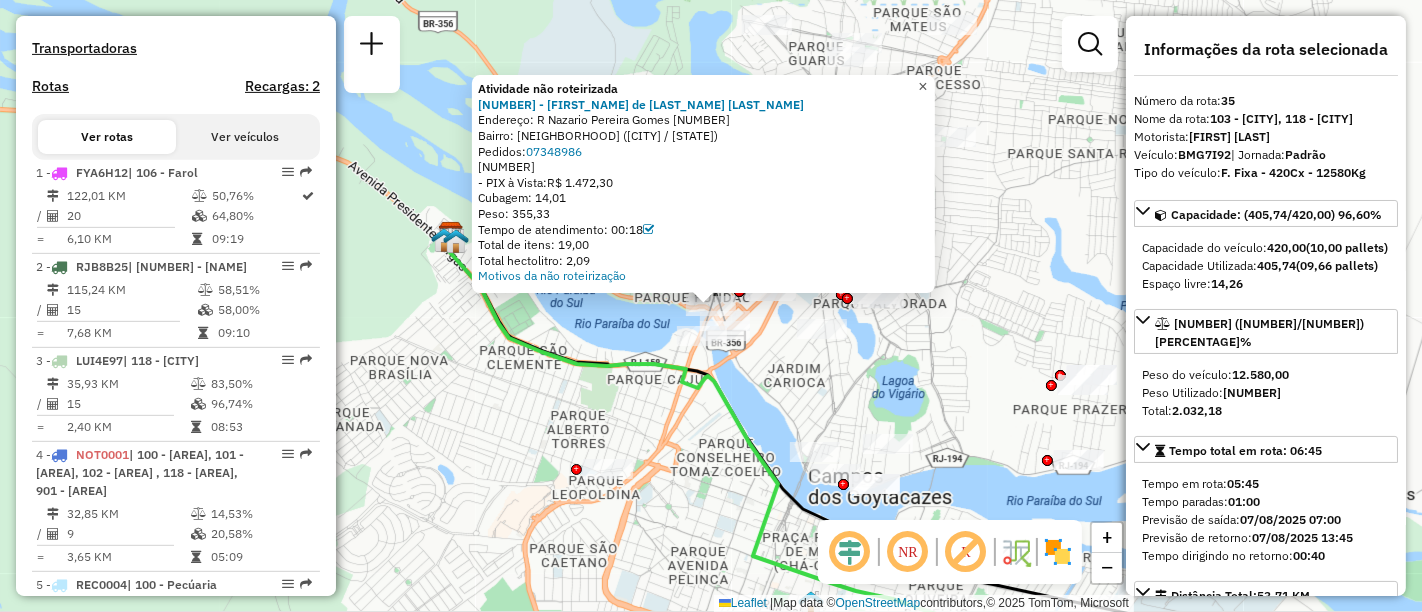 click on "×" 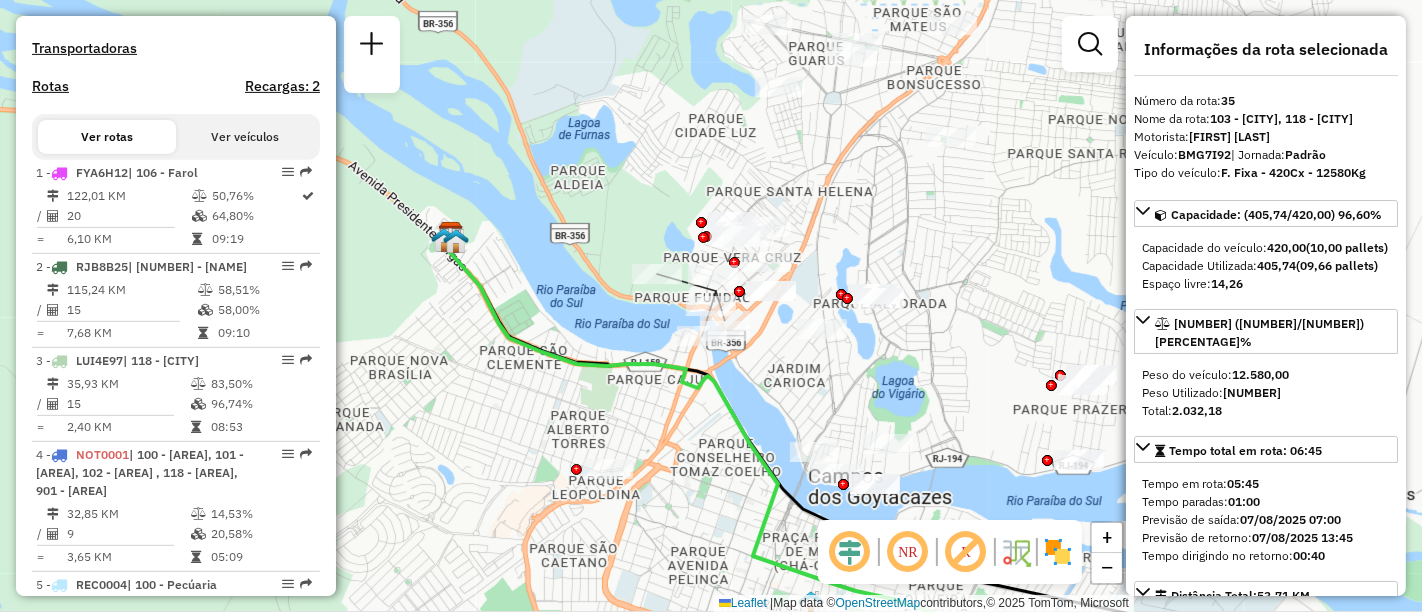 click 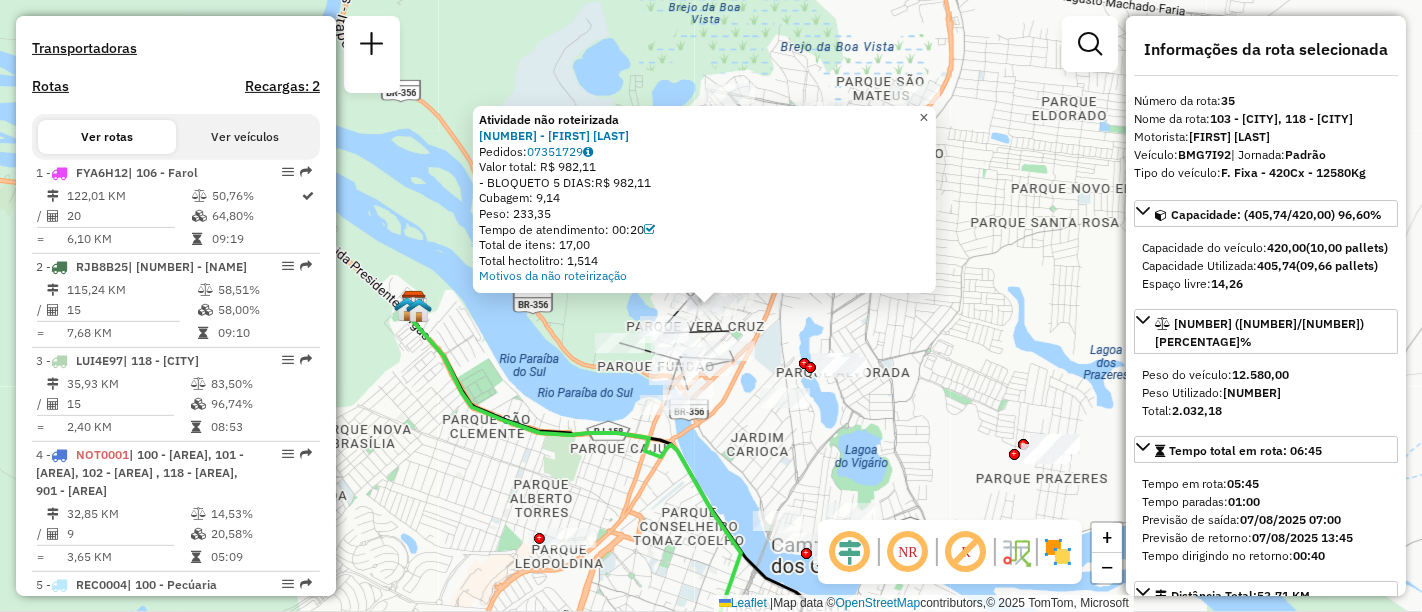 click on "×" 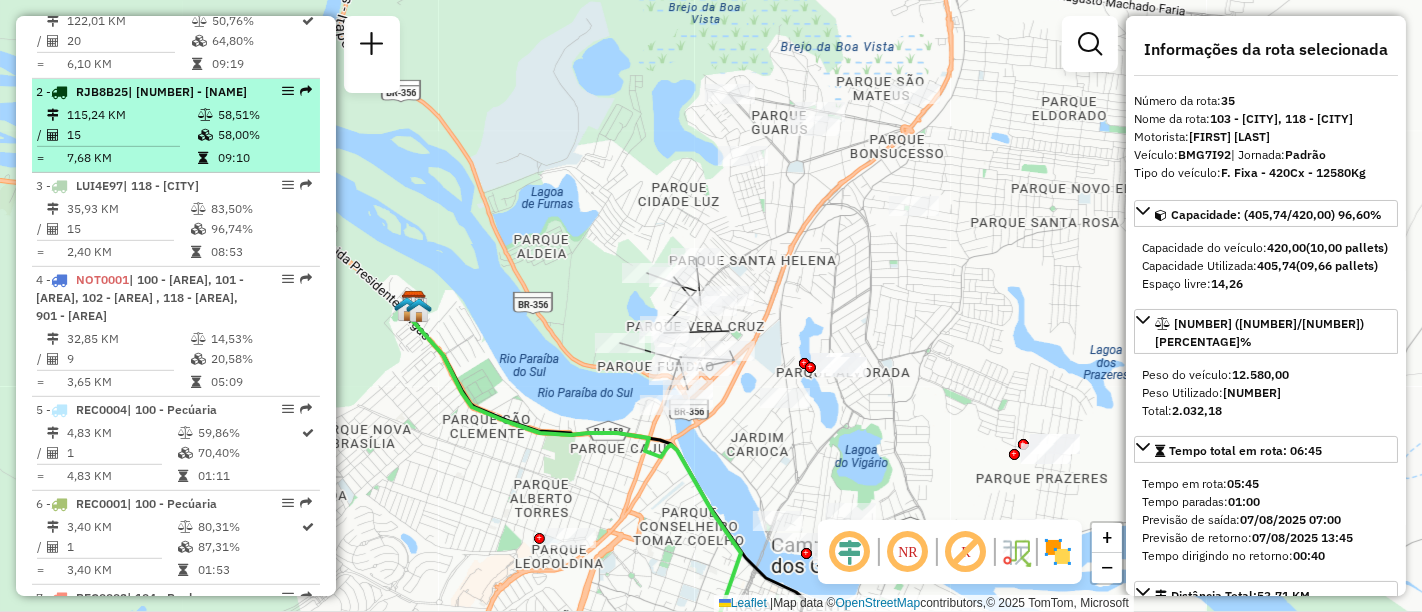 scroll, scrollTop: 880, scrollLeft: 0, axis: vertical 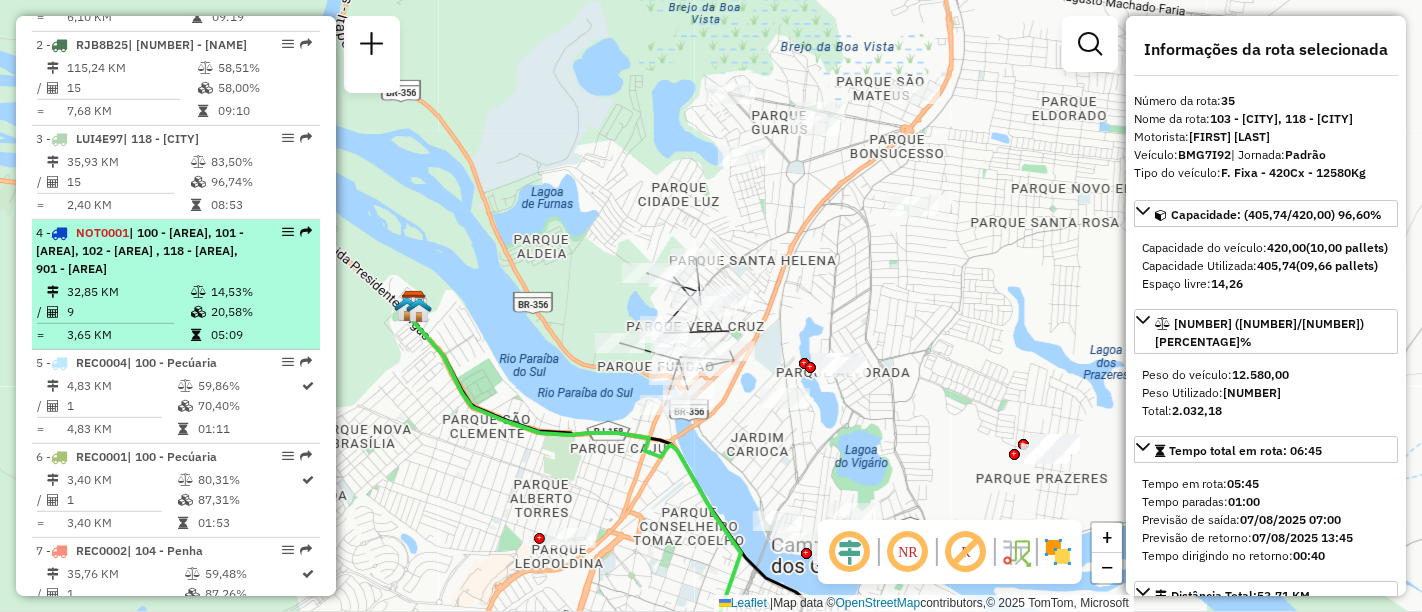 click on "| 100 - [AREA], 101 - [AREA], 102 - [AREA] , 118 - [AREA], 901 - [AREA]" at bounding box center (140, 250) 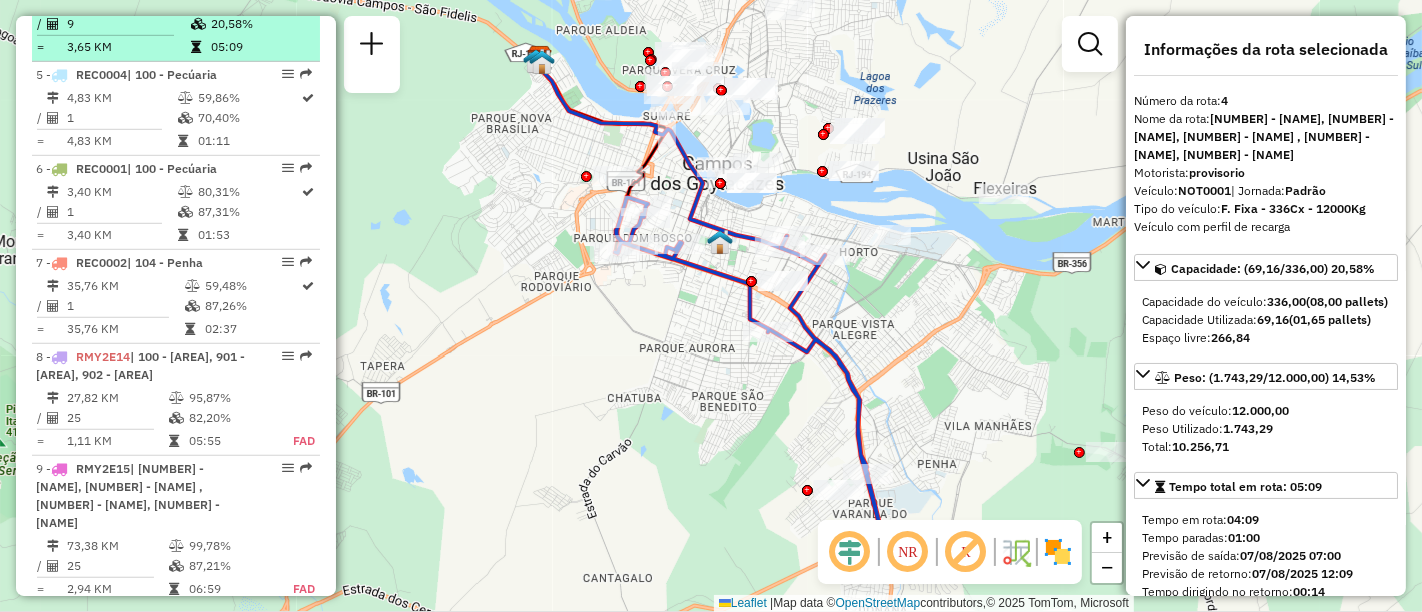 scroll, scrollTop: 1214, scrollLeft: 0, axis: vertical 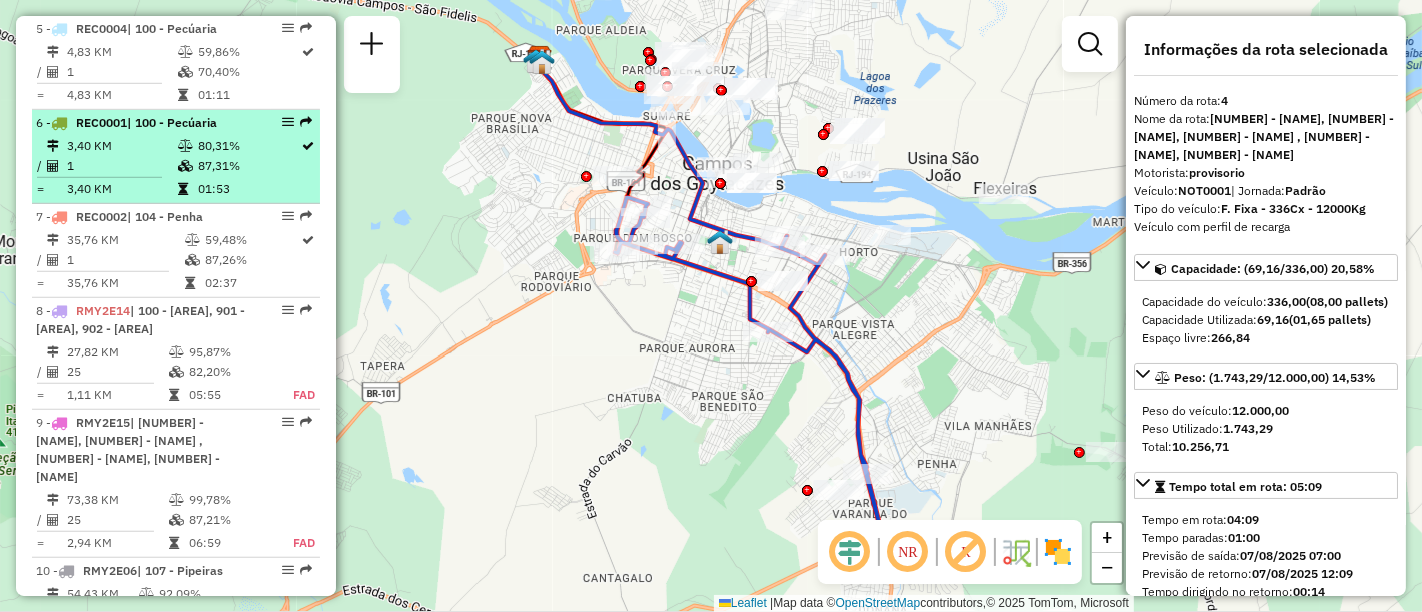 click on "1" at bounding box center [121, 166] 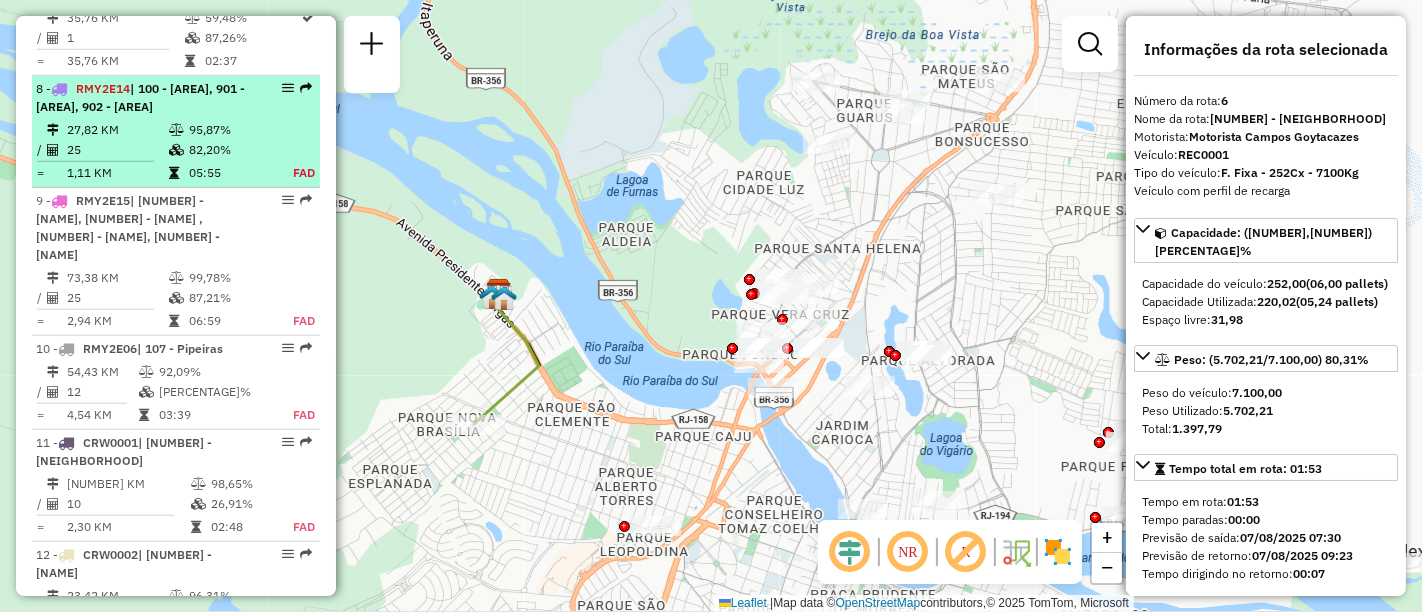 scroll, scrollTop: 1547, scrollLeft: 0, axis: vertical 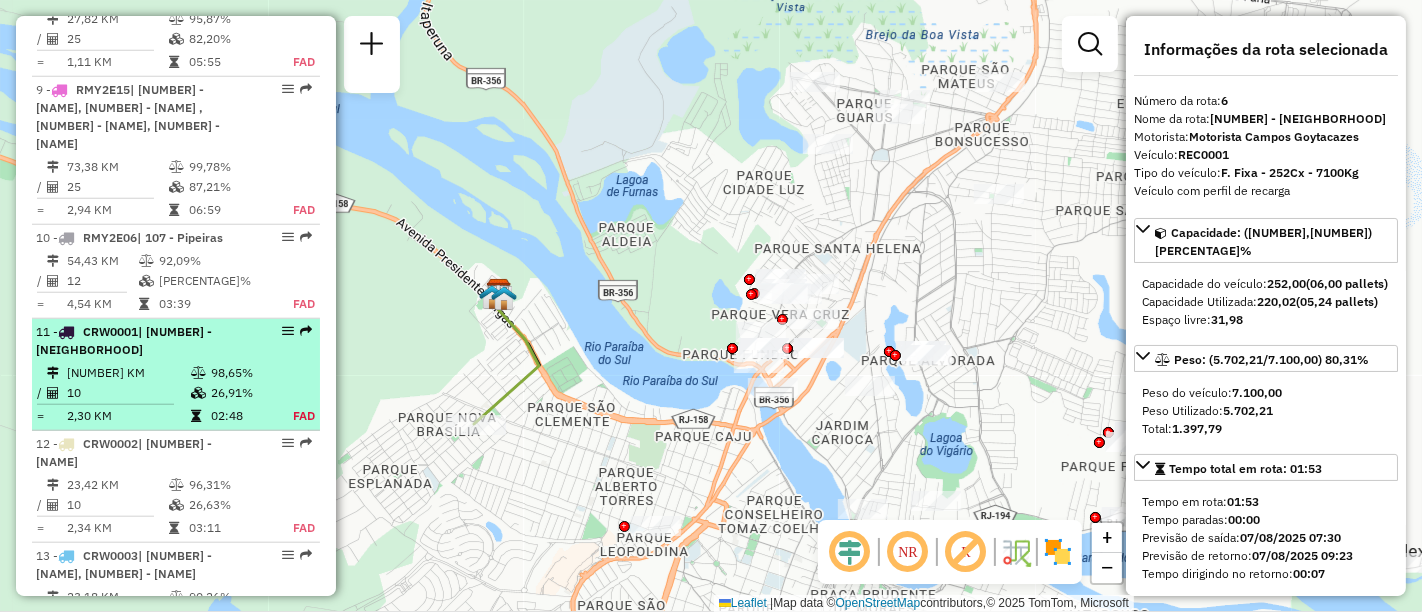 click on "[NUMBER] KM" at bounding box center [128, 373] 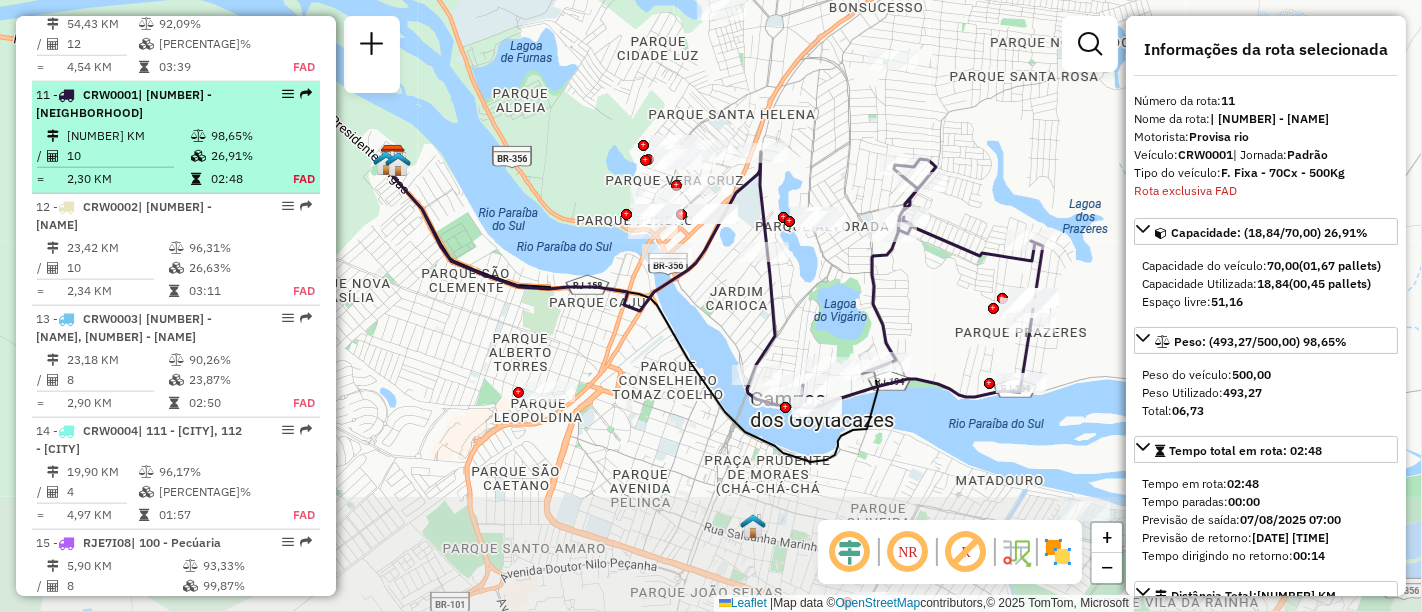 scroll, scrollTop: 1863, scrollLeft: 0, axis: vertical 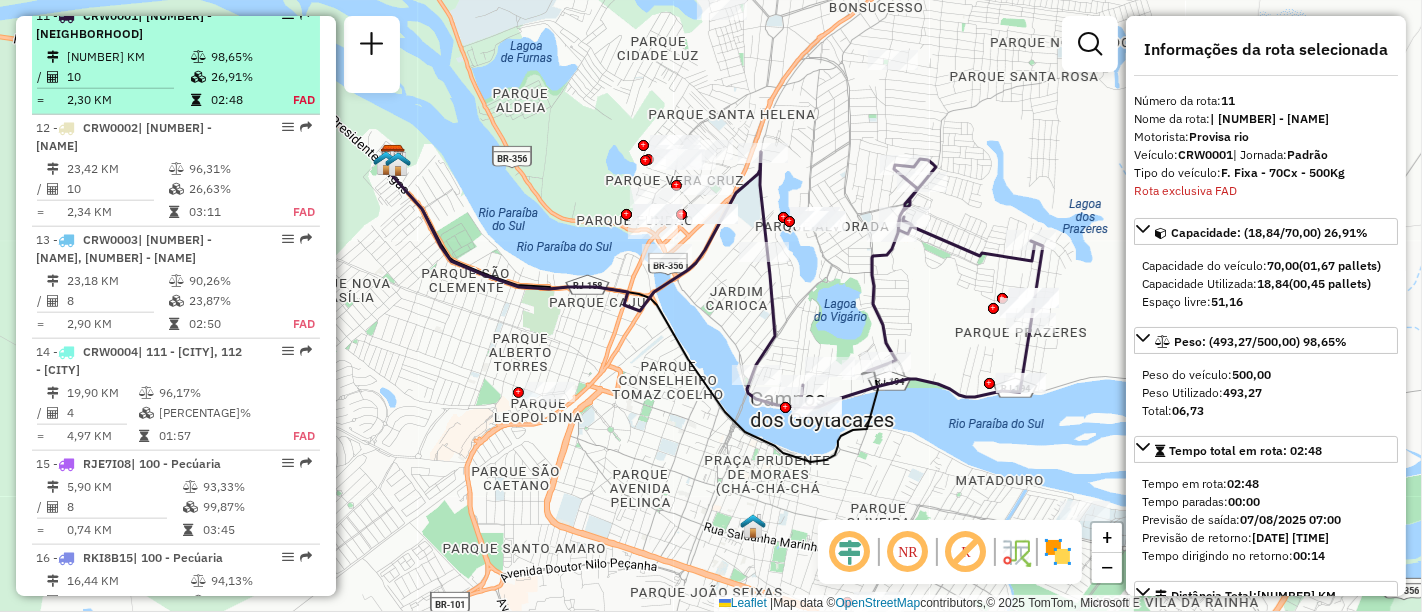 click on "10" at bounding box center [128, 77] 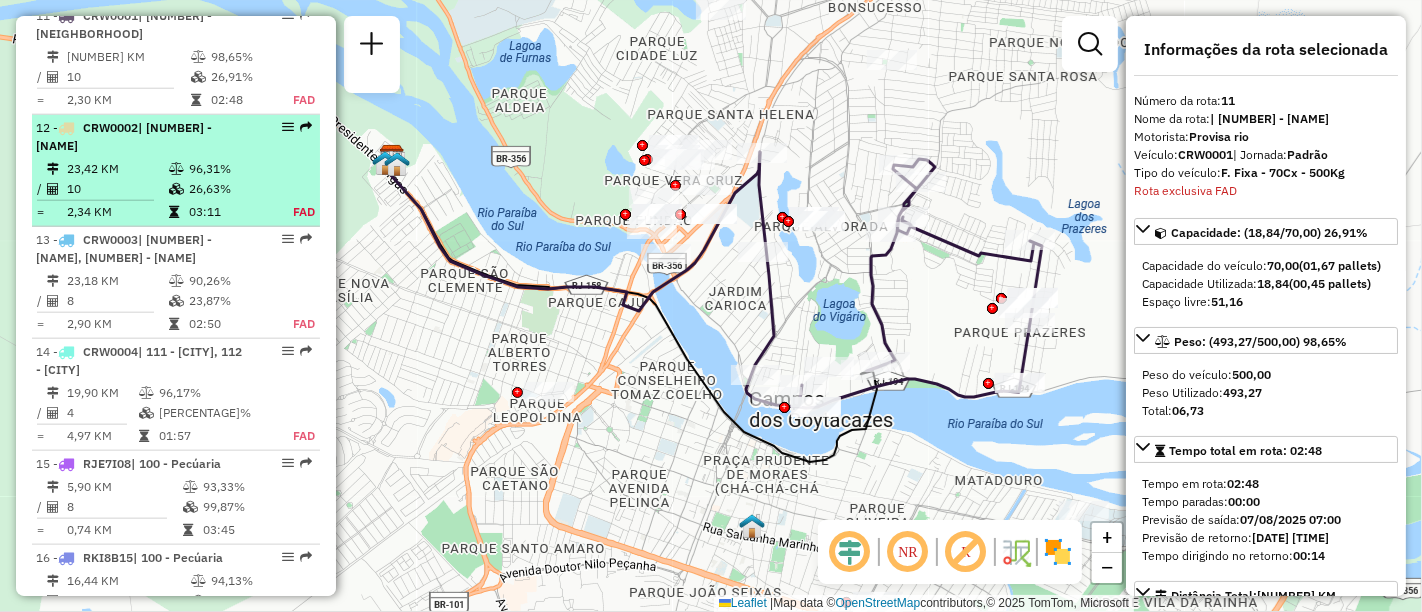 click on "| [NUMBER] - [NAME]" at bounding box center (124, 136) 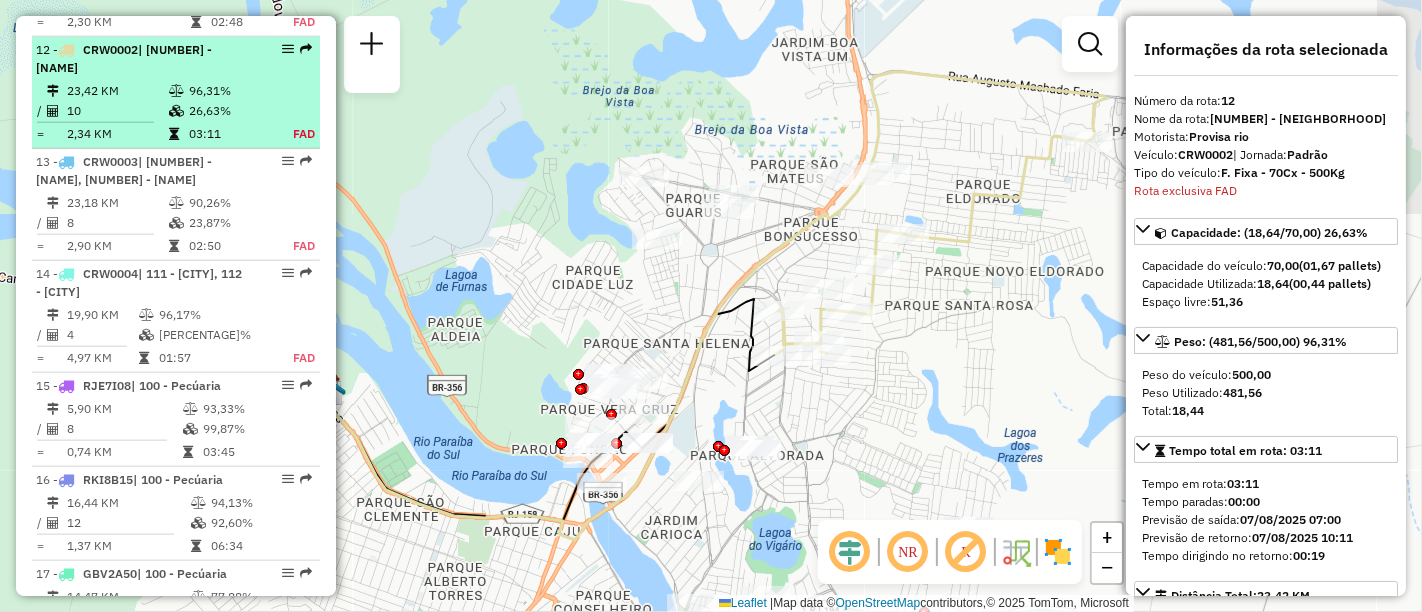 scroll, scrollTop: 1974, scrollLeft: 0, axis: vertical 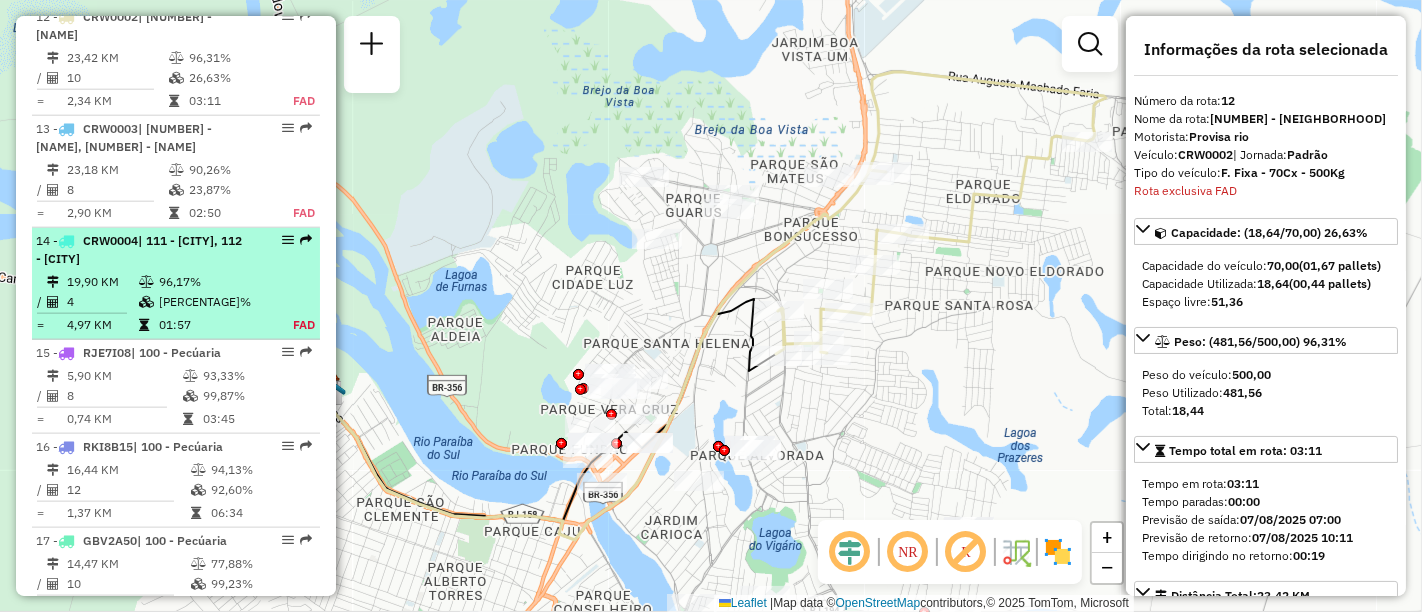 click on "| 111 - [CITY], 112 - [CITY]" at bounding box center [139, 249] 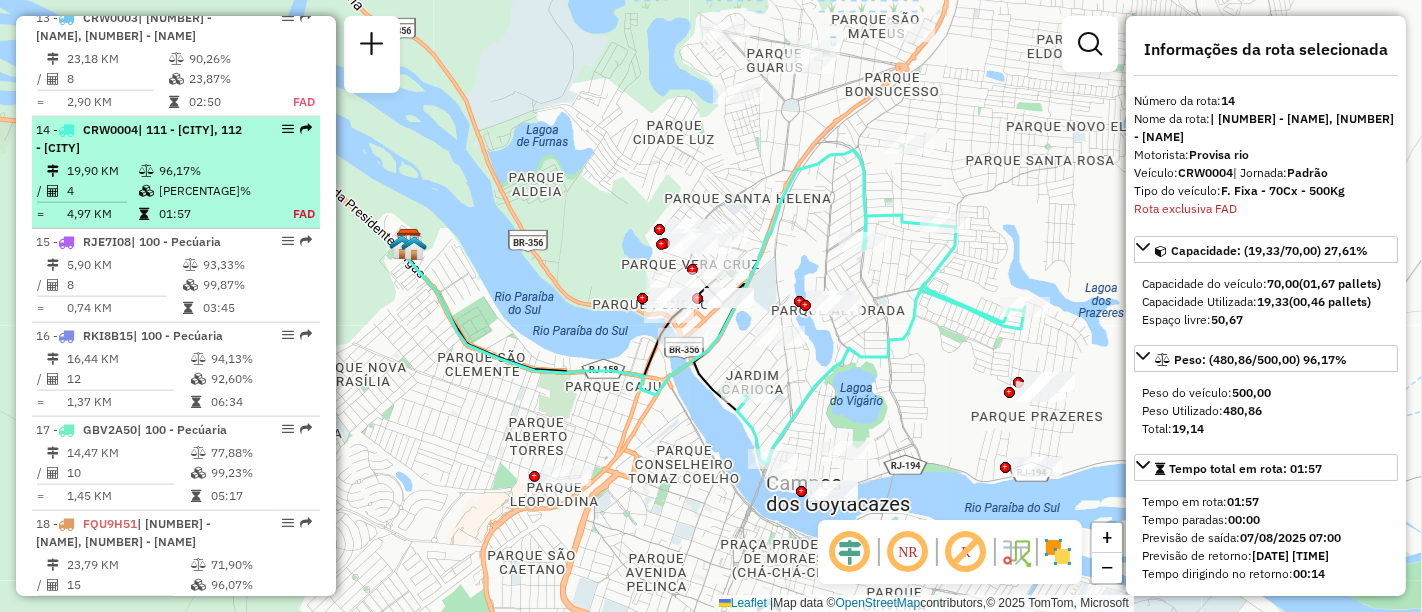 scroll, scrollTop: 2199, scrollLeft: 0, axis: vertical 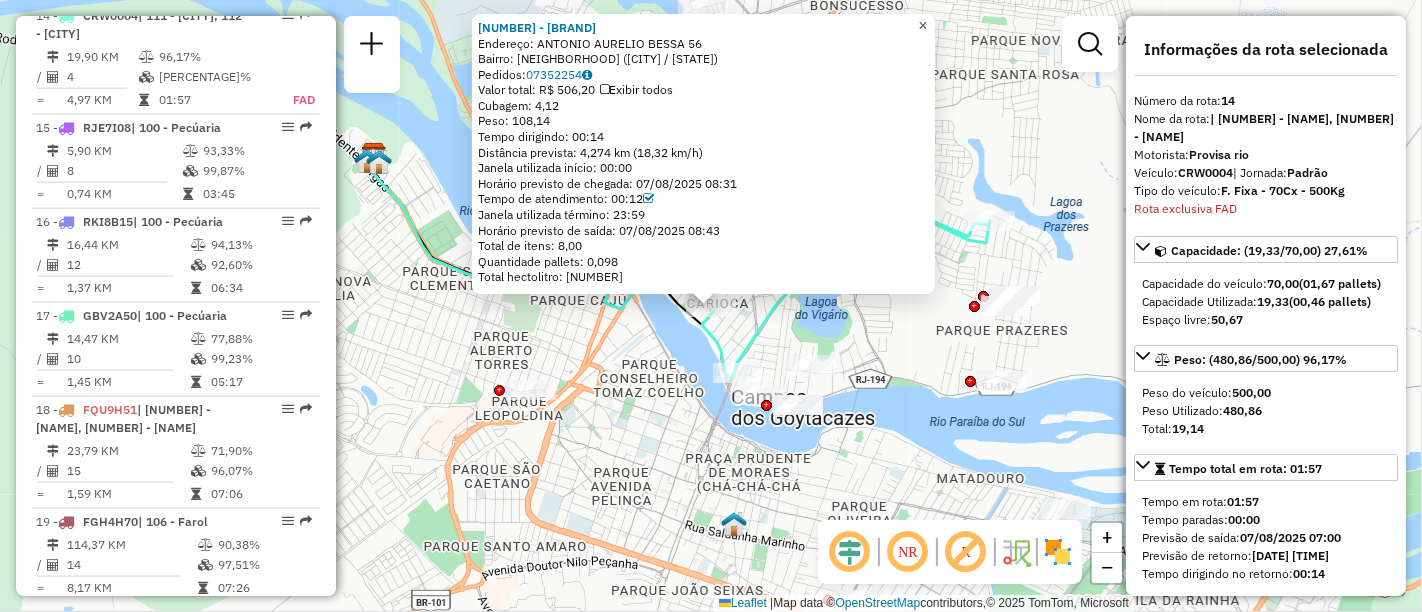 click on "×" 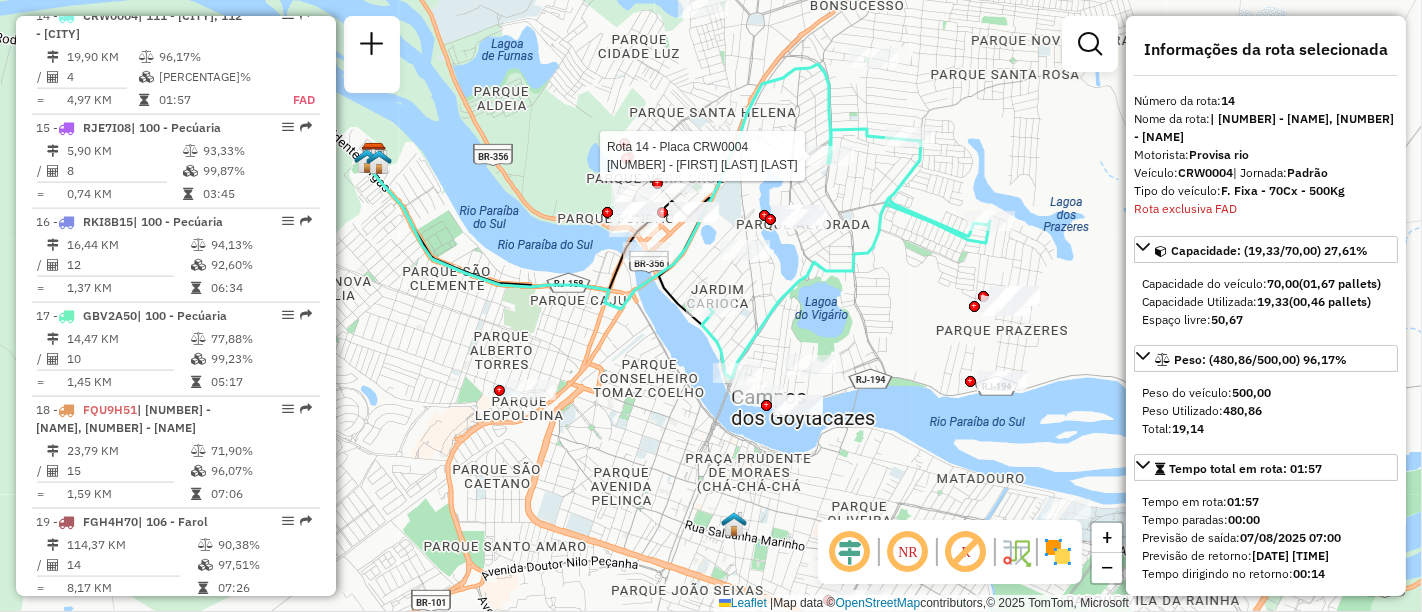 click 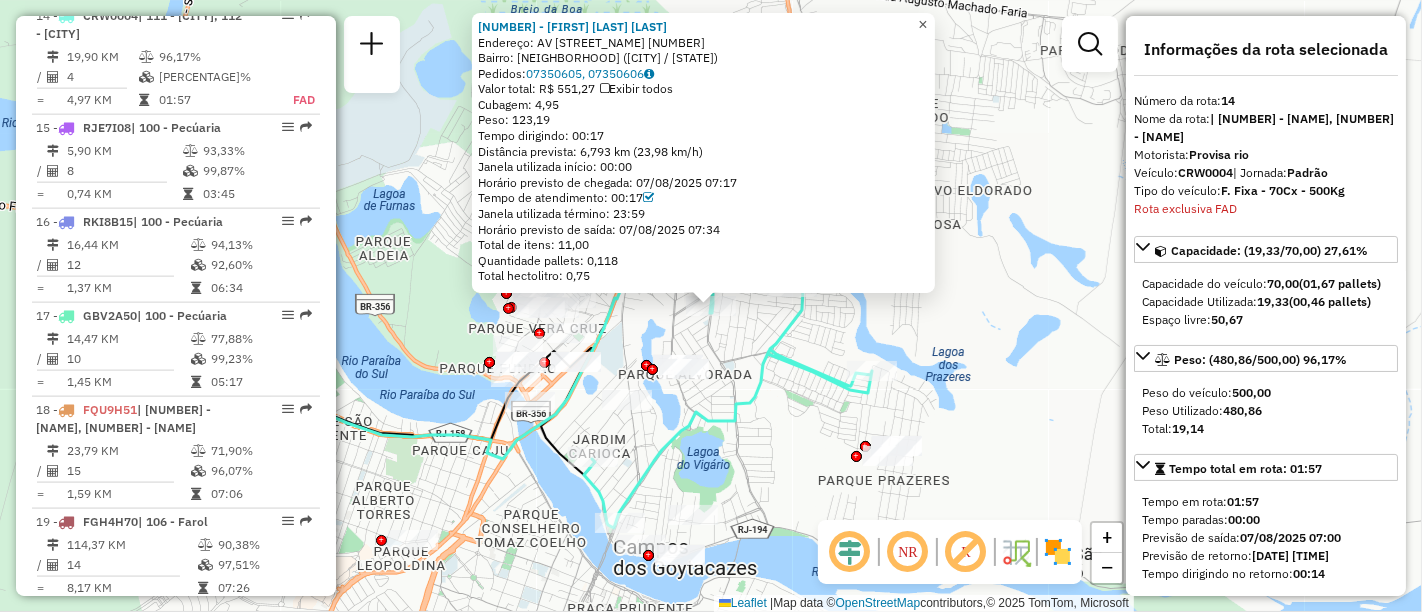 click on "×" 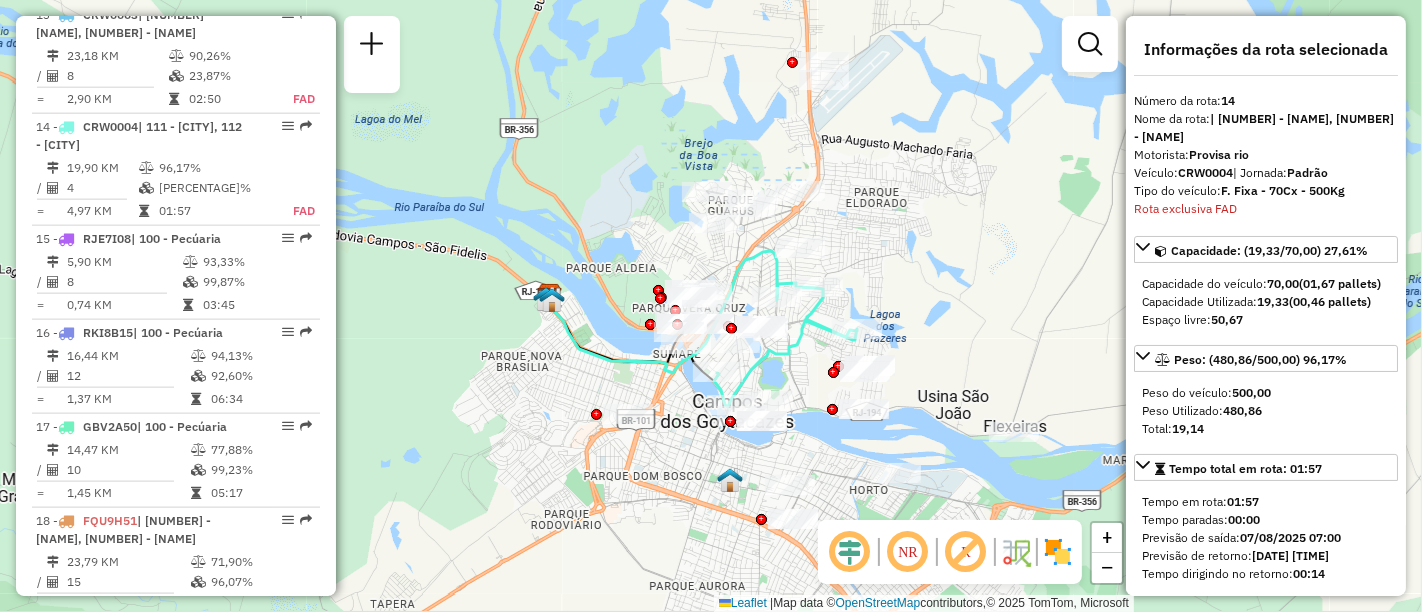 scroll, scrollTop: 1977, scrollLeft: 0, axis: vertical 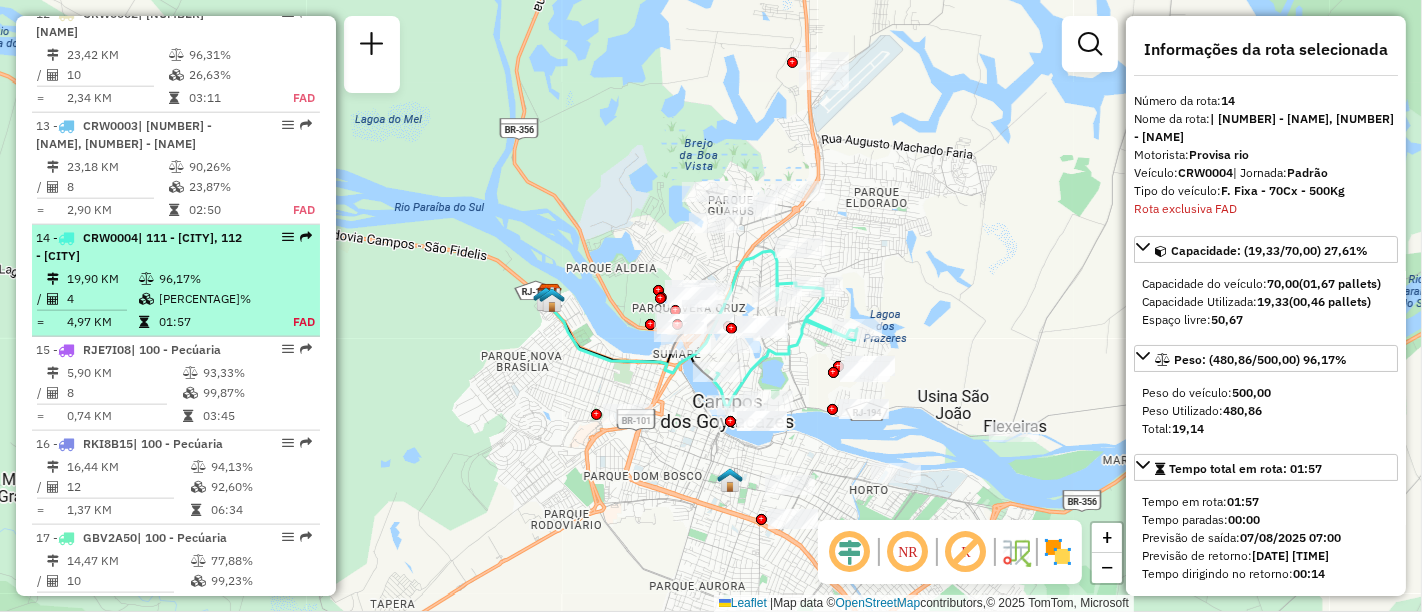 click on "CRW0004" at bounding box center (110, 237) 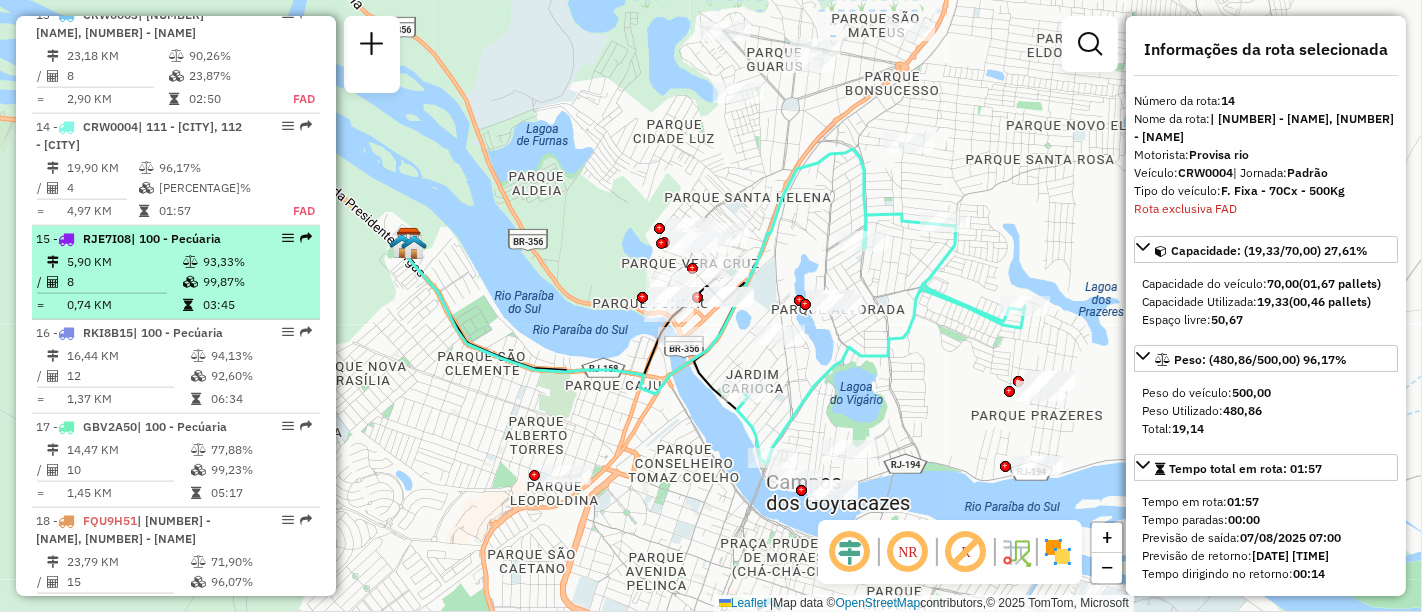 scroll, scrollTop: 1977, scrollLeft: 0, axis: vertical 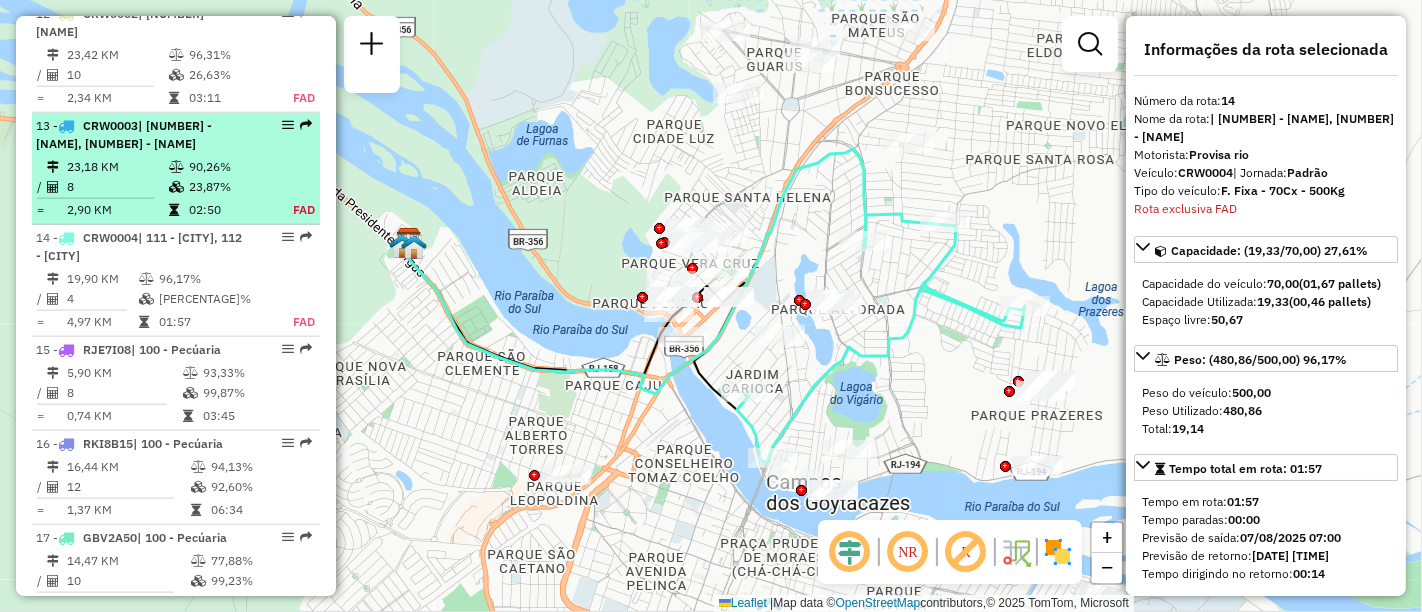 click on "90,26%" at bounding box center [229, 167] 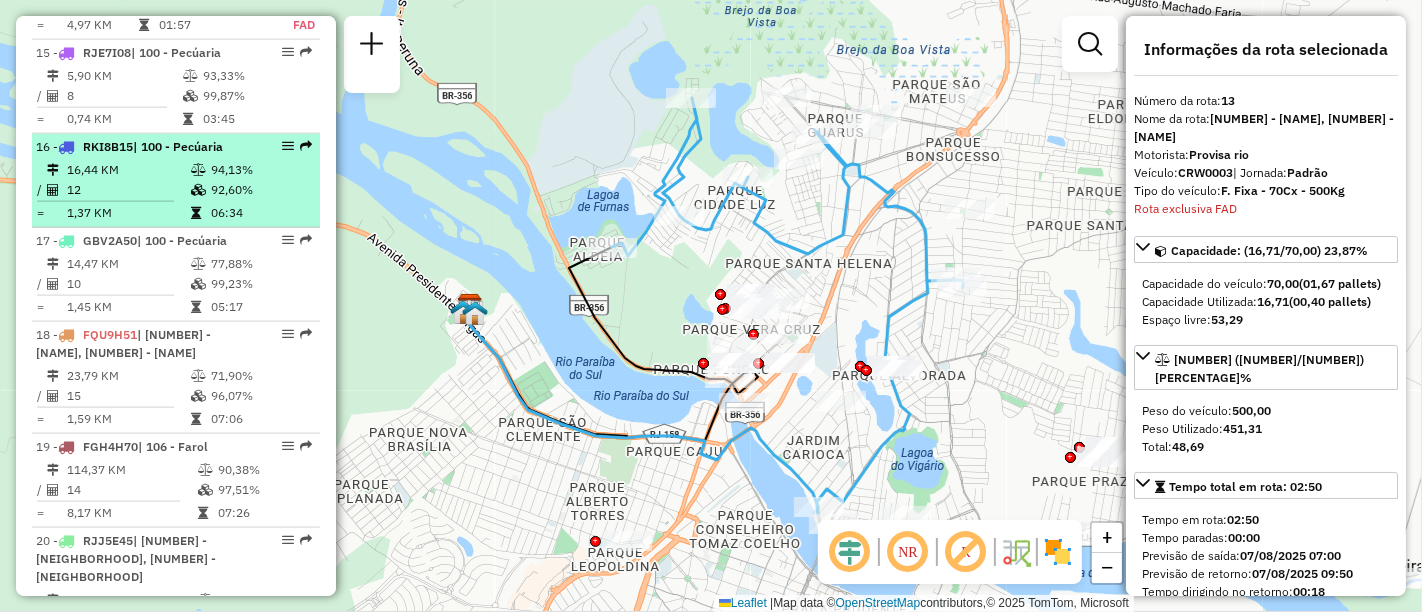 scroll, scrollTop: 2308, scrollLeft: 0, axis: vertical 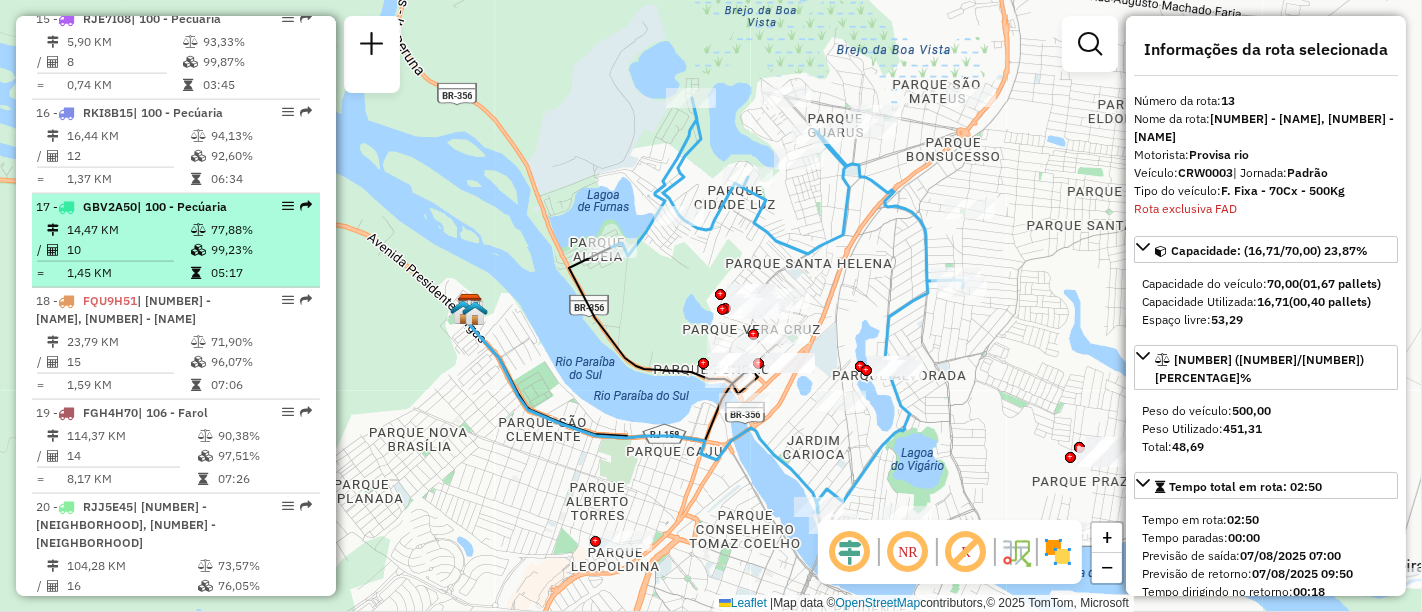 click at bounding box center (105, 261) 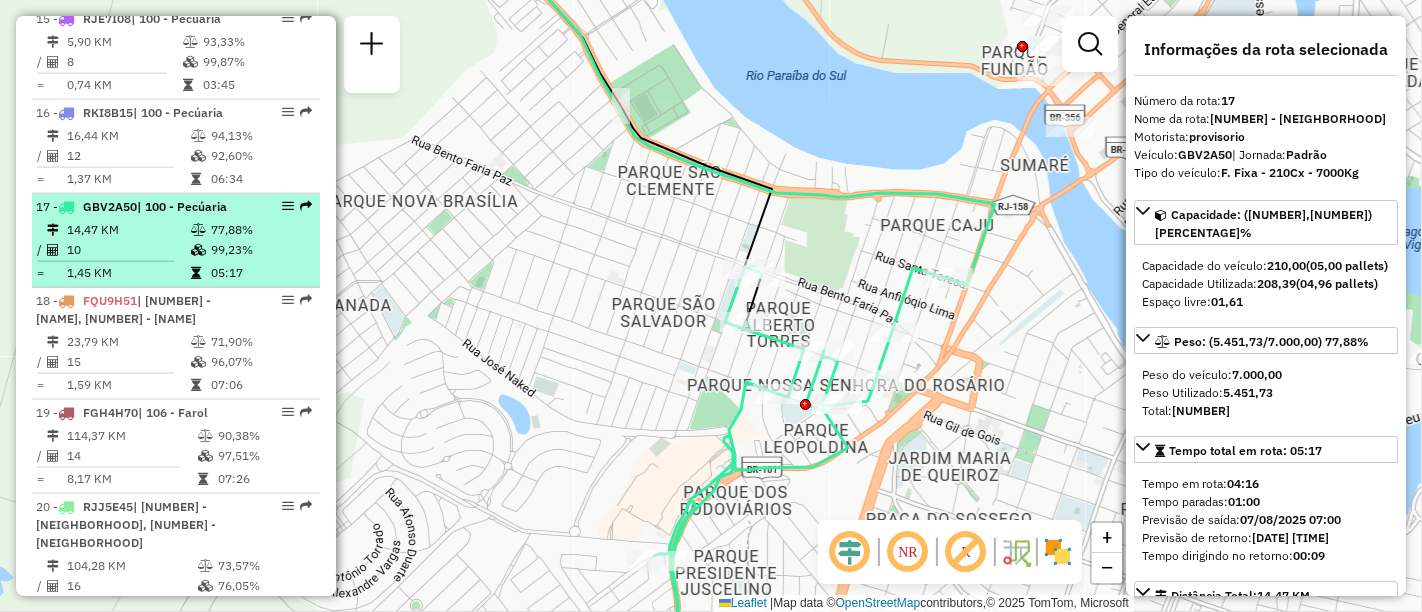 scroll, scrollTop: 2420, scrollLeft: 0, axis: vertical 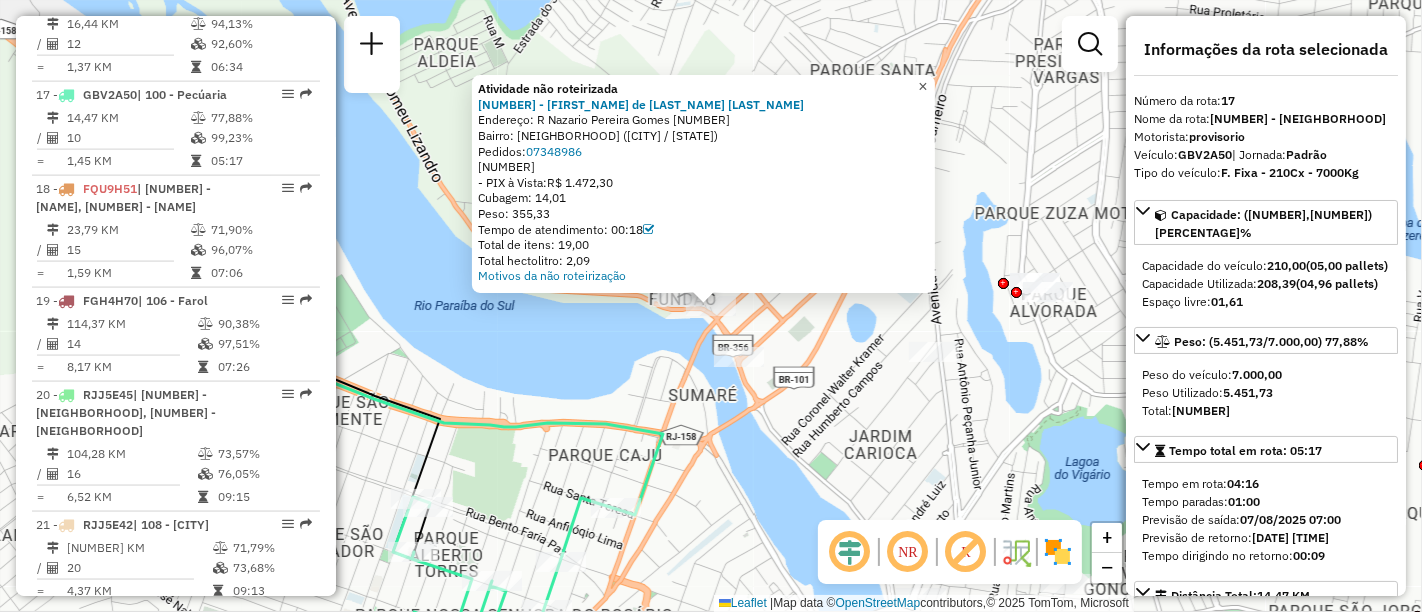 click on "×" 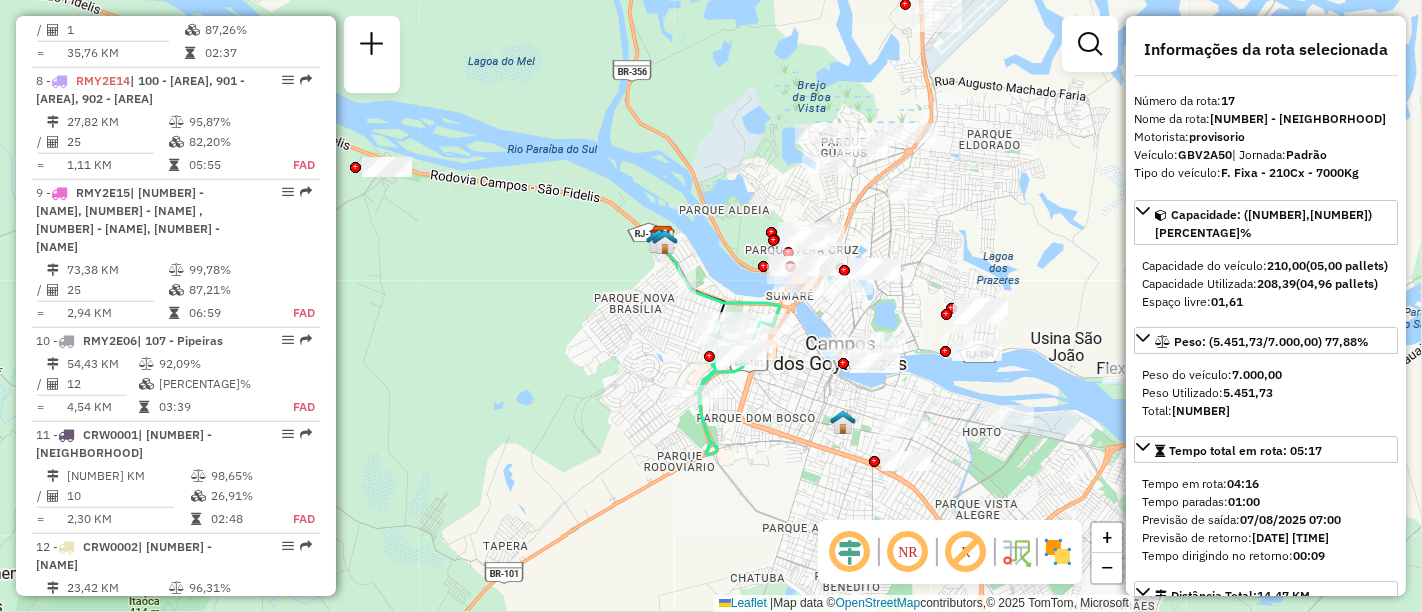 scroll, scrollTop: 1420, scrollLeft: 0, axis: vertical 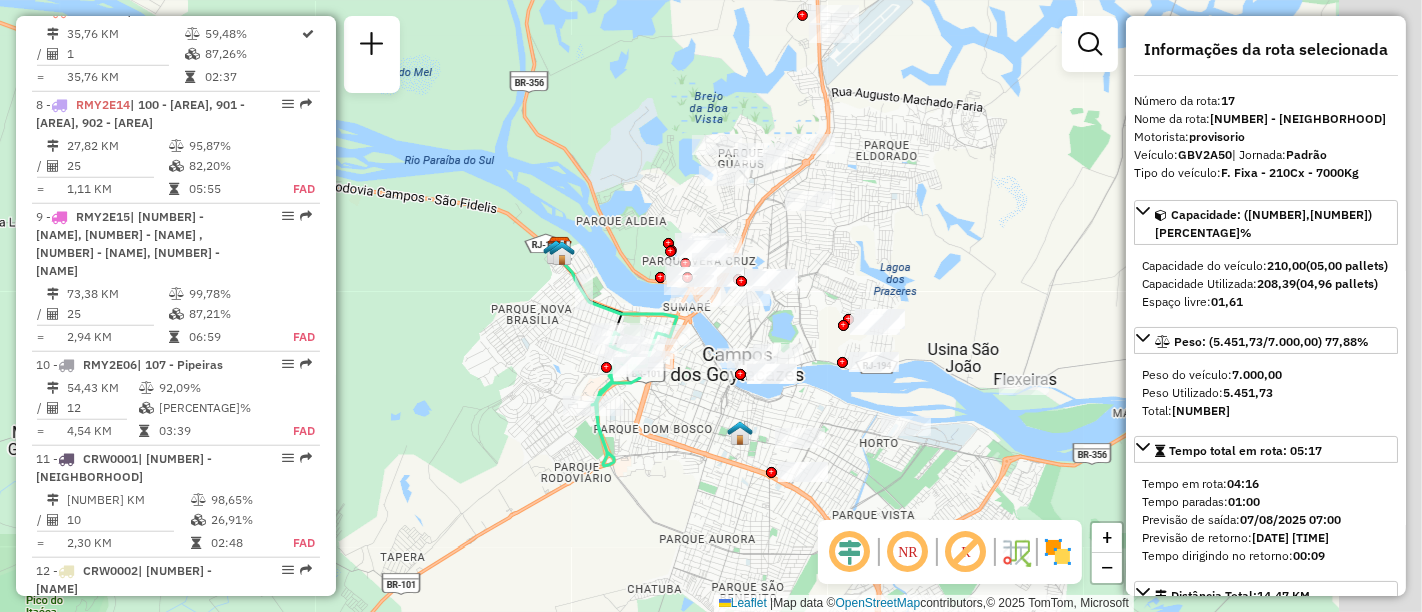 drag, startPoint x: 542, startPoint y: 319, endPoint x: 448, endPoint y: 318, distance: 94.00532 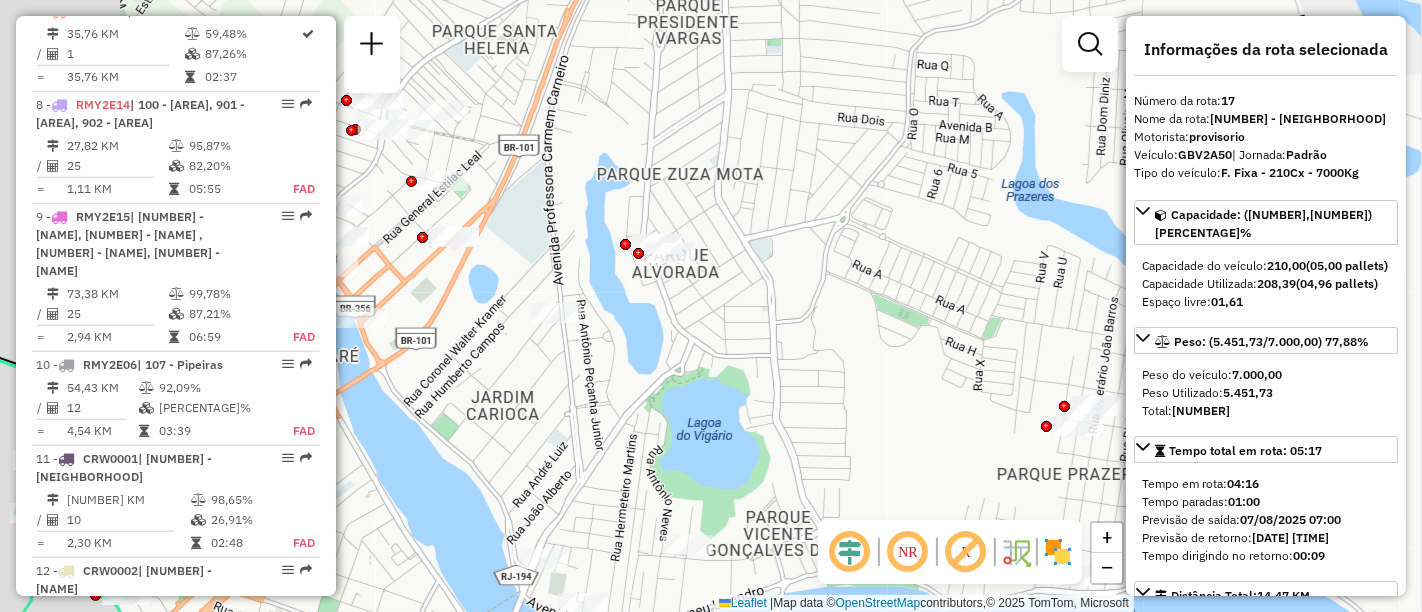 drag, startPoint x: 589, startPoint y: 309, endPoint x: 728, endPoint y: 258, distance: 148.06079 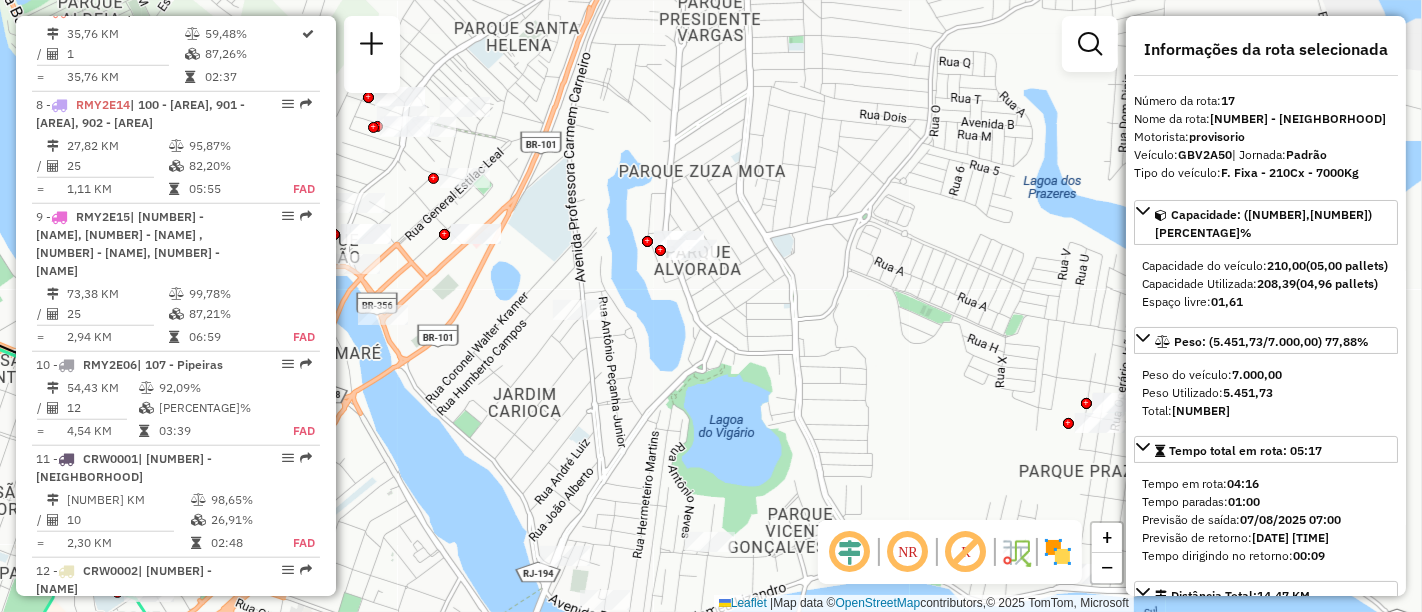 drag, startPoint x: 607, startPoint y: 353, endPoint x: 700, endPoint y: 342, distance: 93.64828 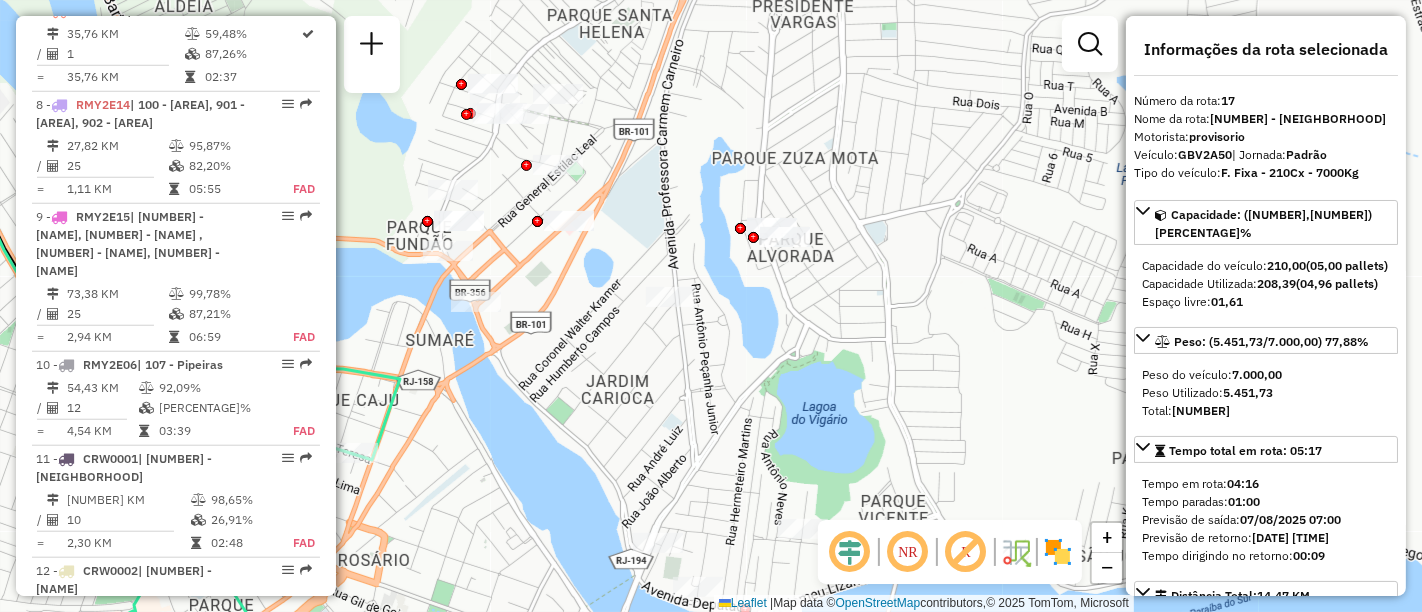 drag, startPoint x: 585, startPoint y: 315, endPoint x: 665, endPoint y: 321, distance: 80.224686 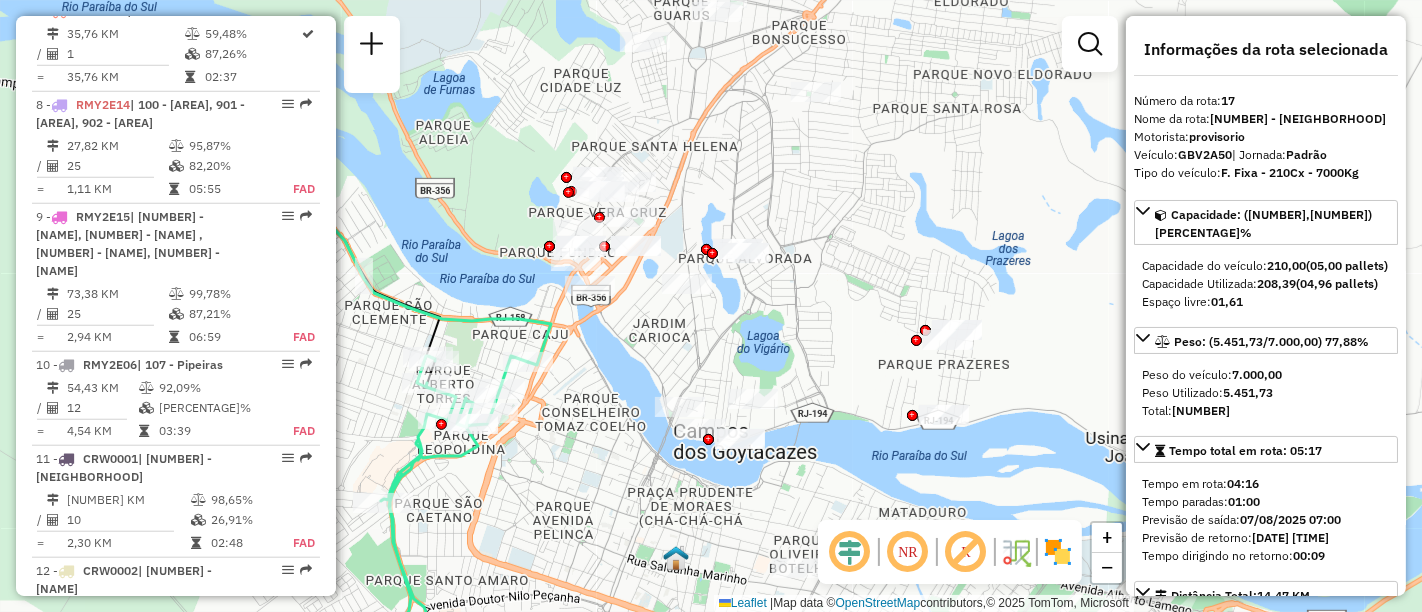 drag, startPoint x: 734, startPoint y: 301, endPoint x: 734, endPoint y: 284, distance: 17 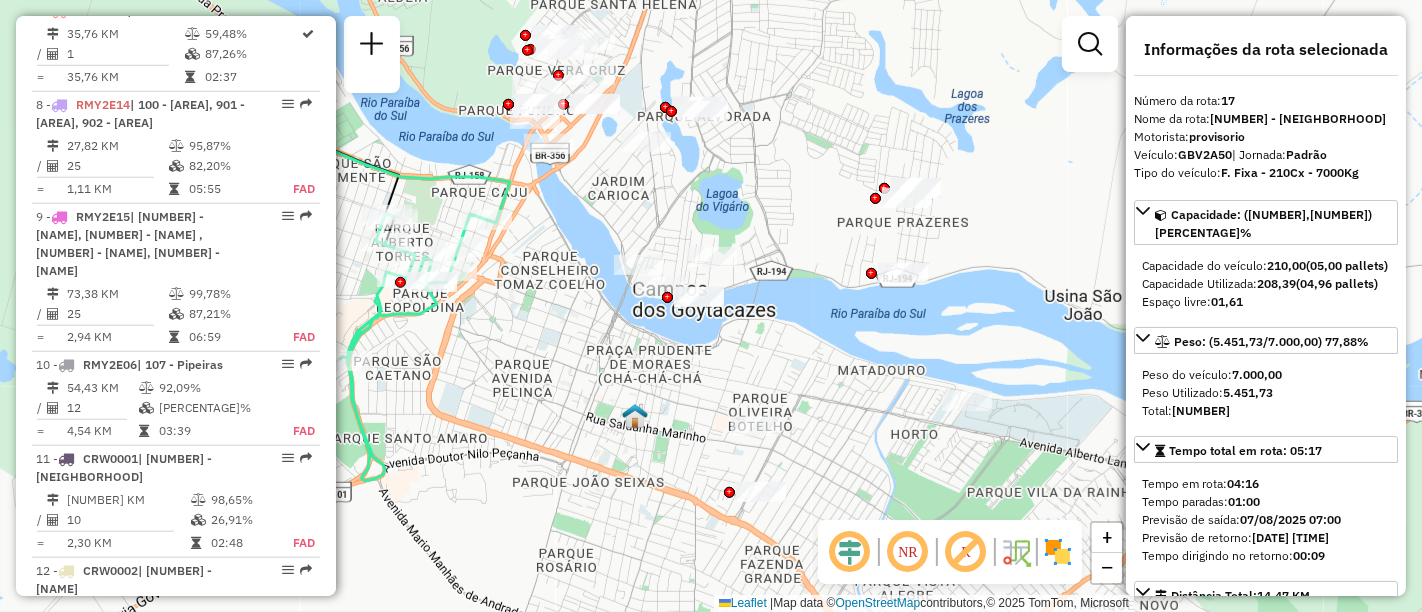 drag, startPoint x: 822, startPoint y: 287, endPoint x: 791, endPoint y: 211, distance: 82.07923 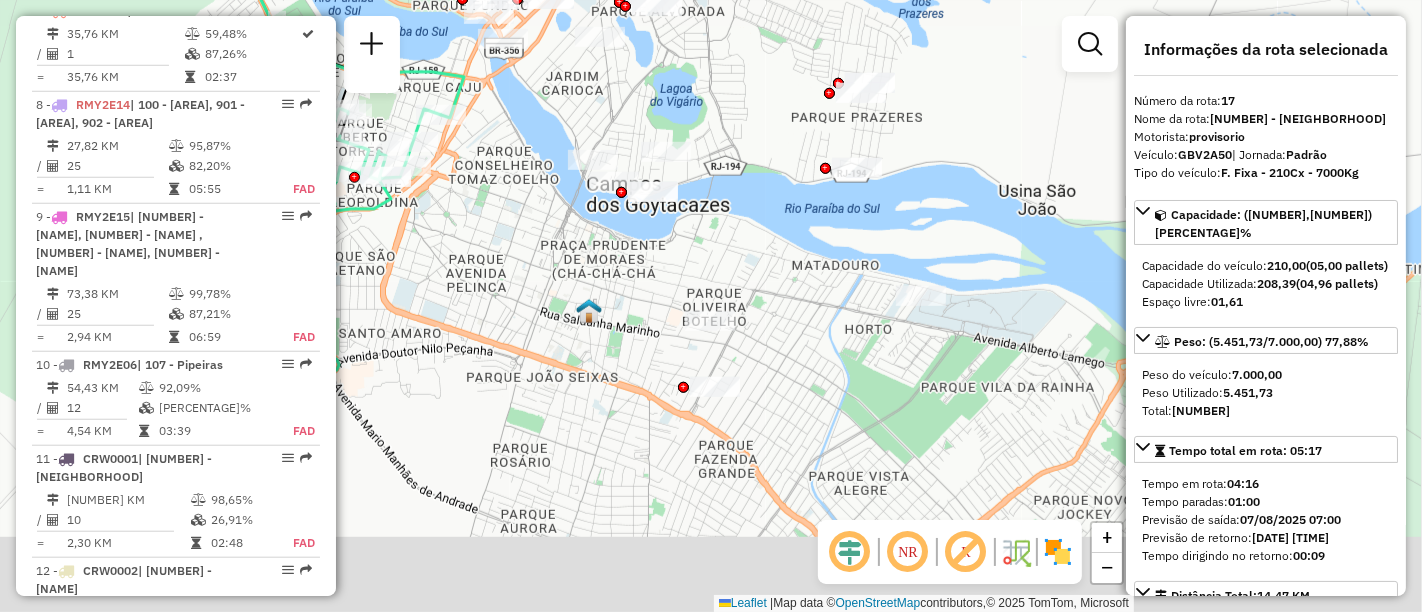 drag, startPoint x: 826, startPoint y: 163, endPoint x: 779, endPoint y: 51, distance: 121.46193 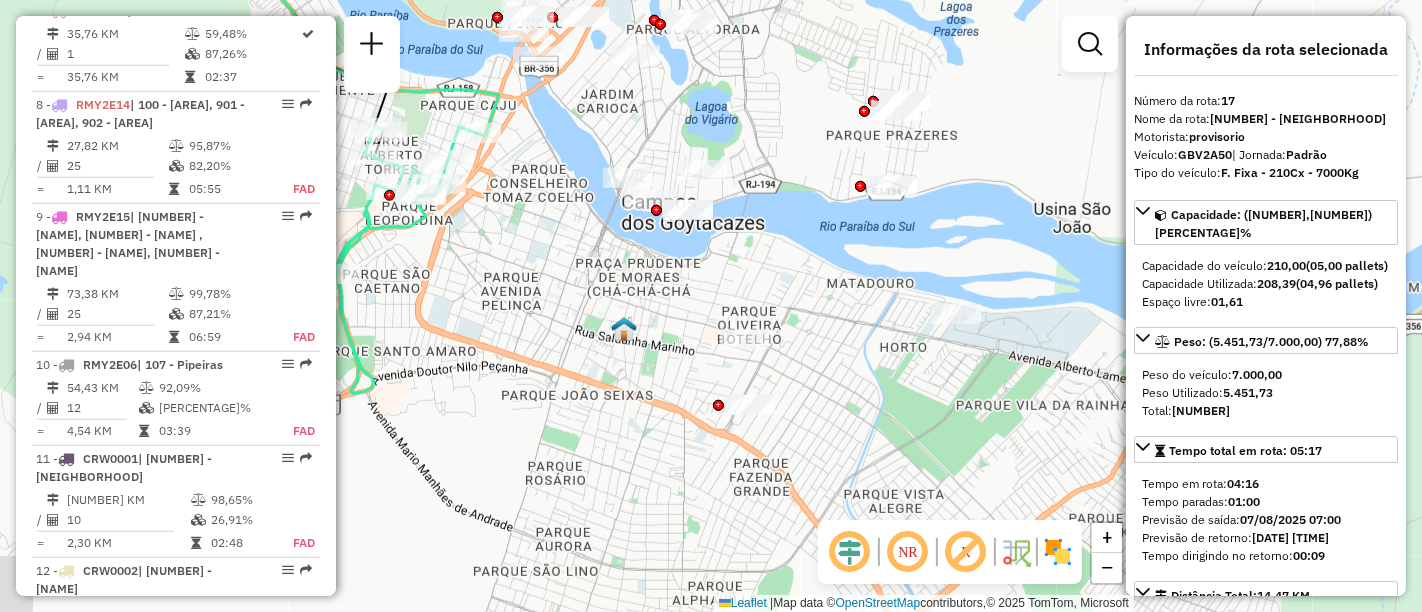 drag, startPoint x: 687, startPoint y: 92, endPoint x: 822, endPoint y: 193, distance: 168.60011 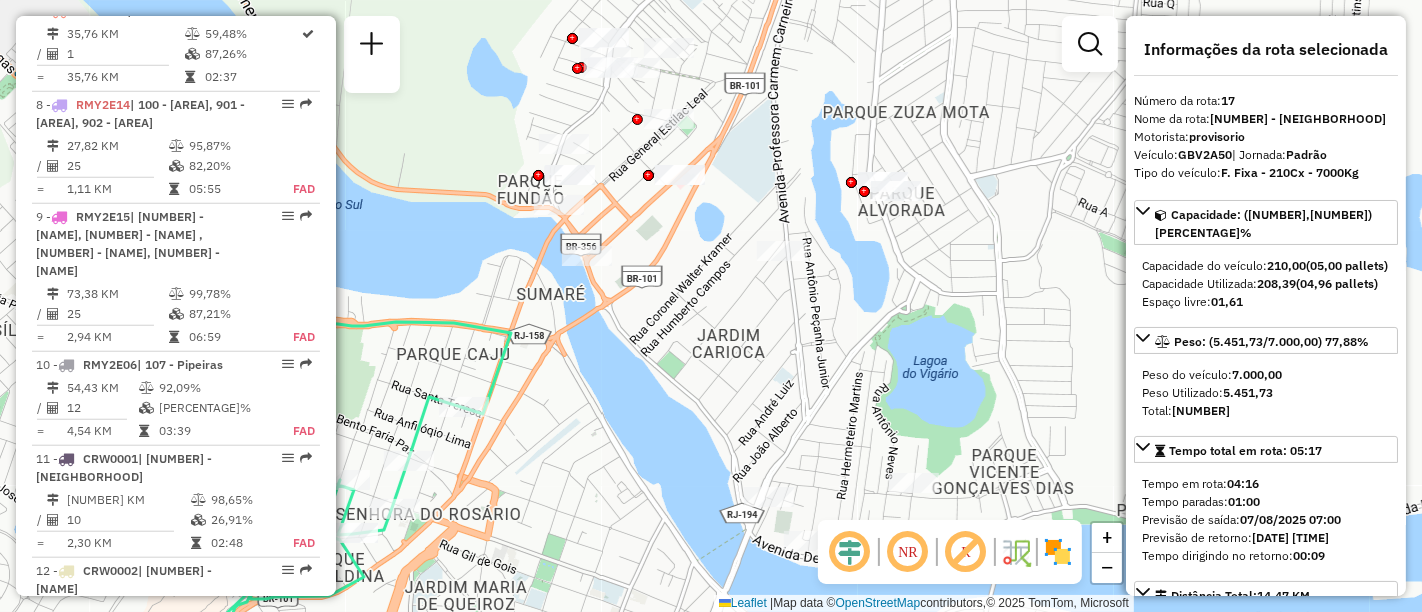drag, startPoint x: 714, startPoint y: 353, endPoint x: 720, endPoint y: 370, distance: 18.027756 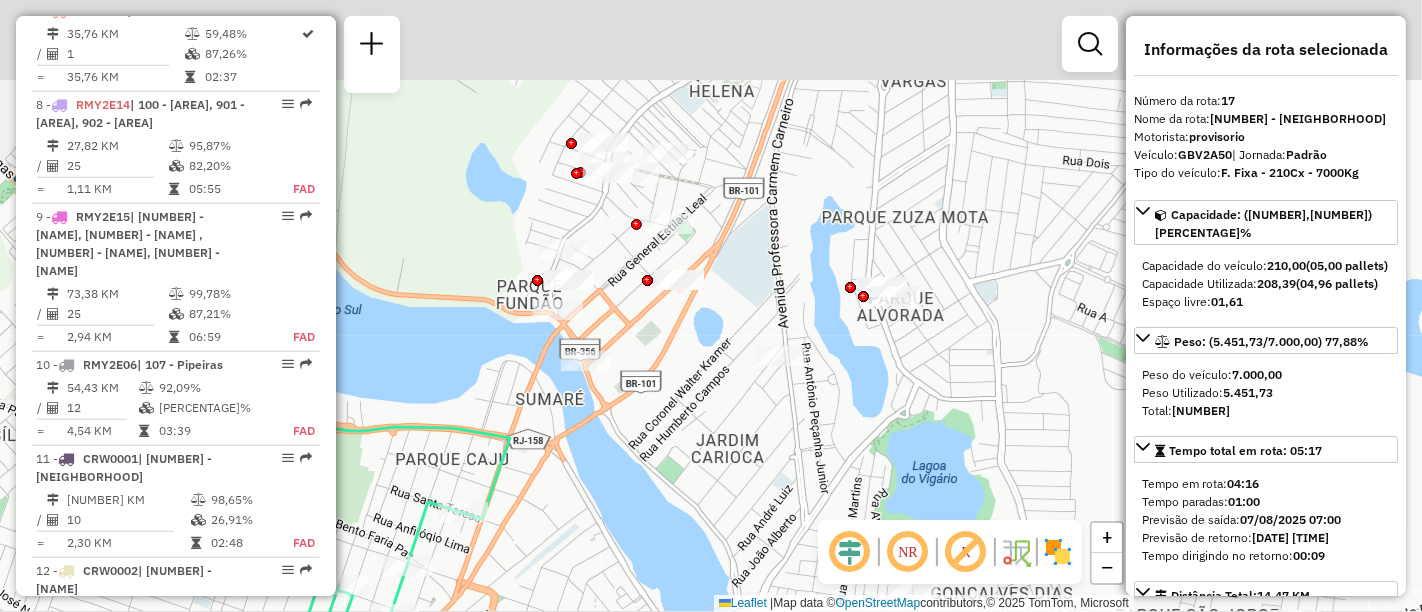 drag, startPoint x: 698, startPoint y: 285, endPoint x: 693, endPoint y: 348, distance: 63.1981 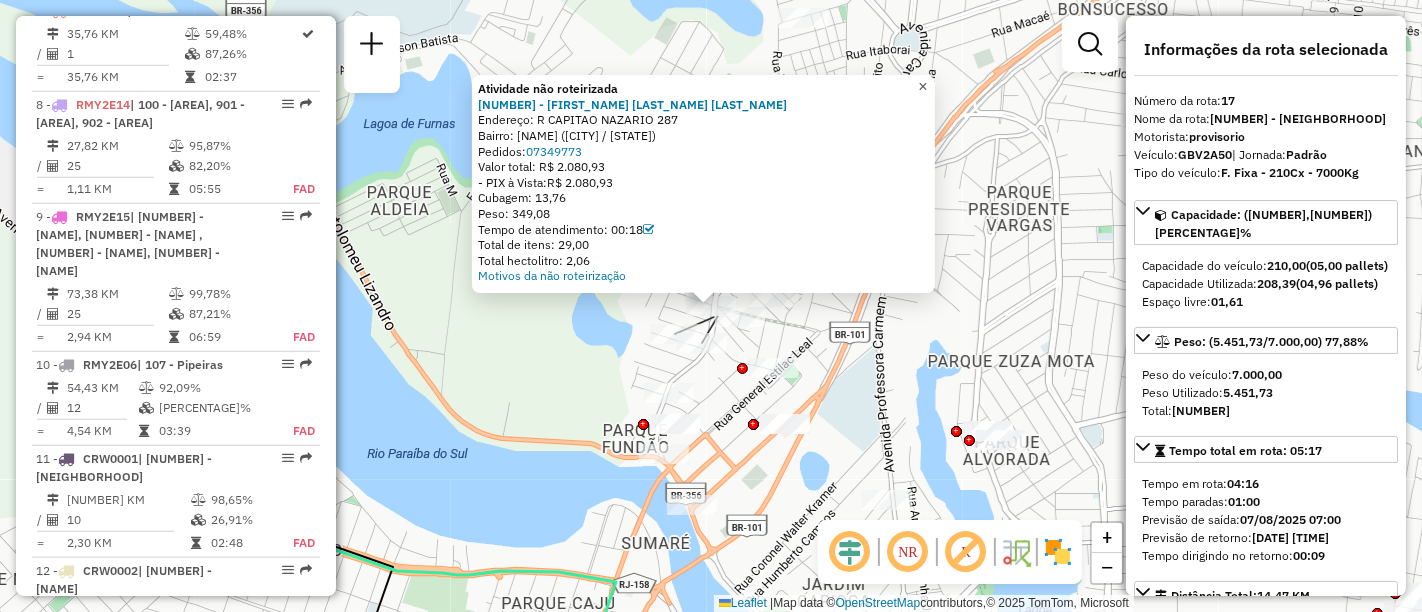 click on "×" 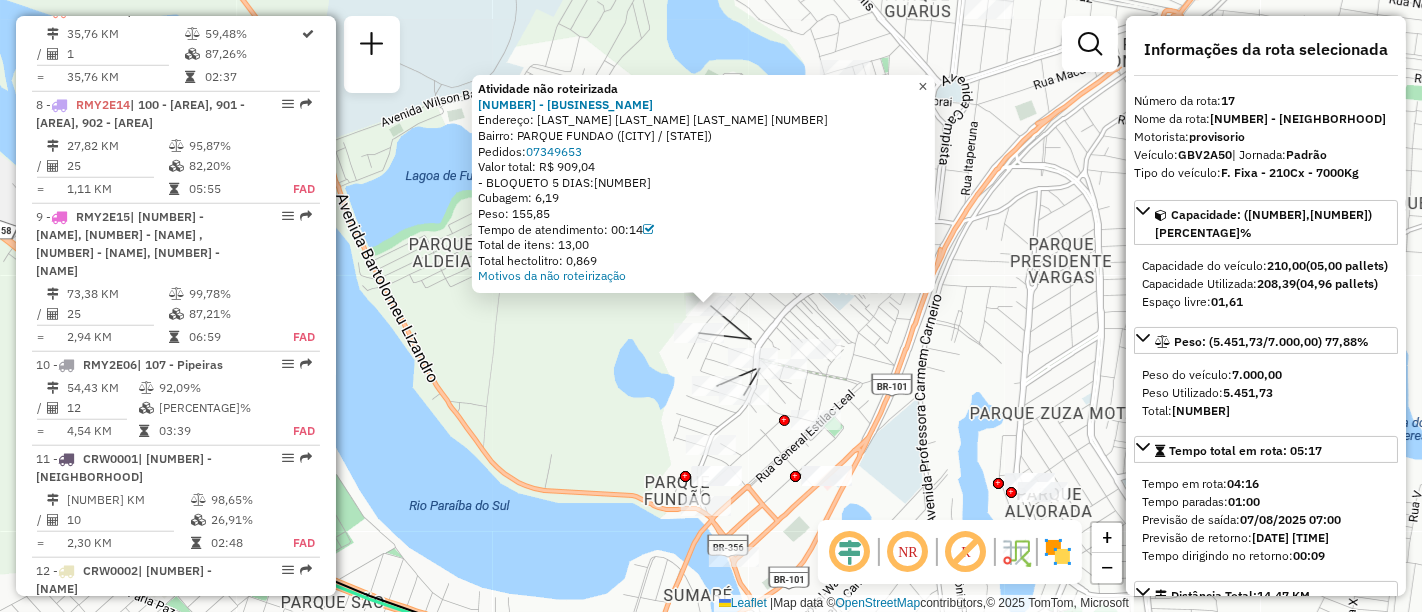 click on "×" 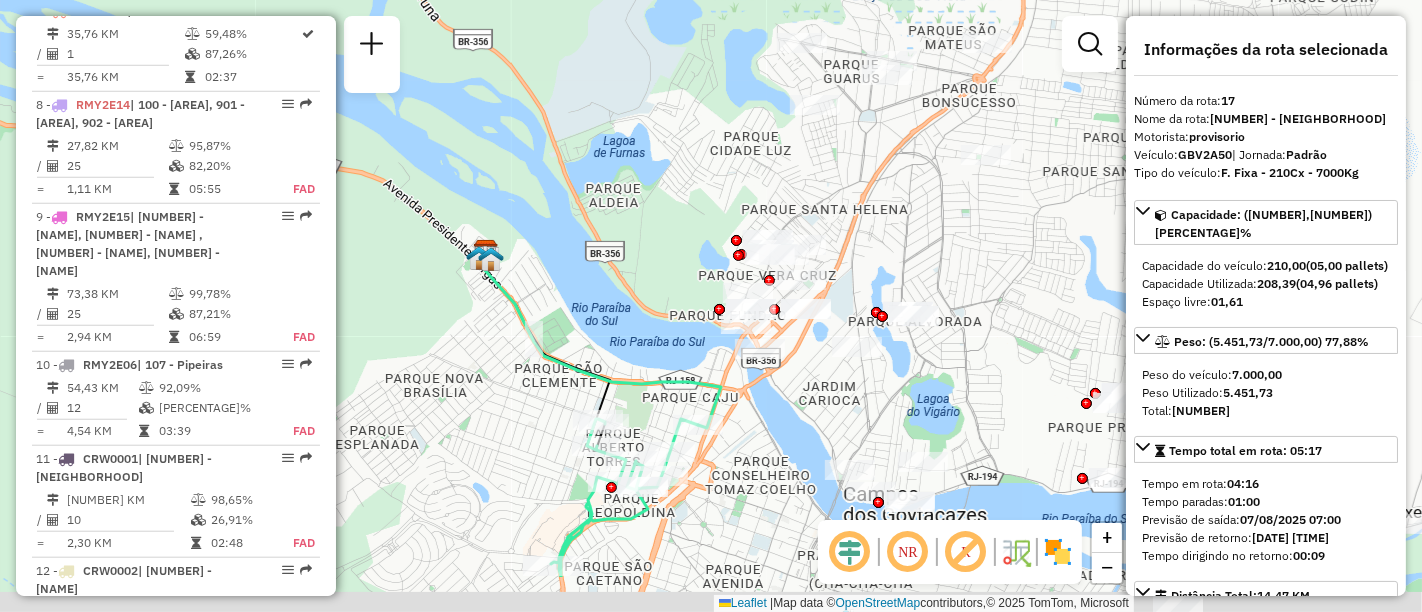 drag, startPoint x: 964, startPoint y: 386, endPoint x: 896, endPoint y: 284, distance: 122.588745 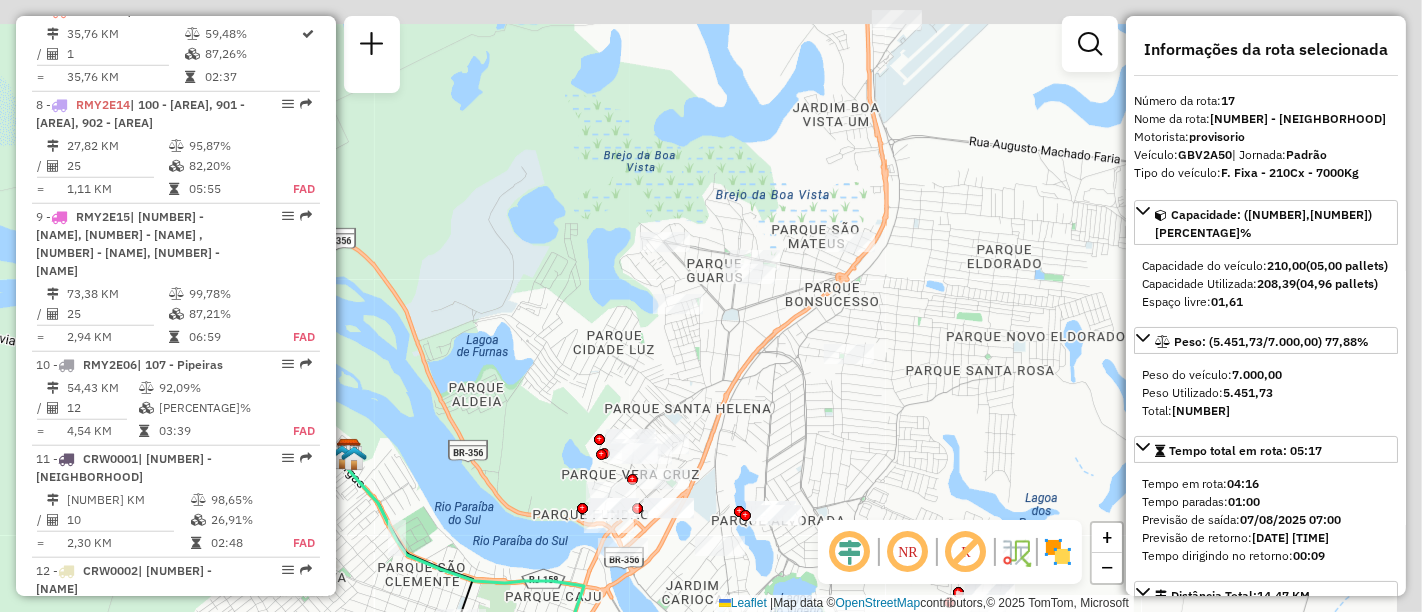 drag, startPoint x: 966, startPoint y: 186, endPoint x: 831, endPoint y: 386, distance: 241.29857 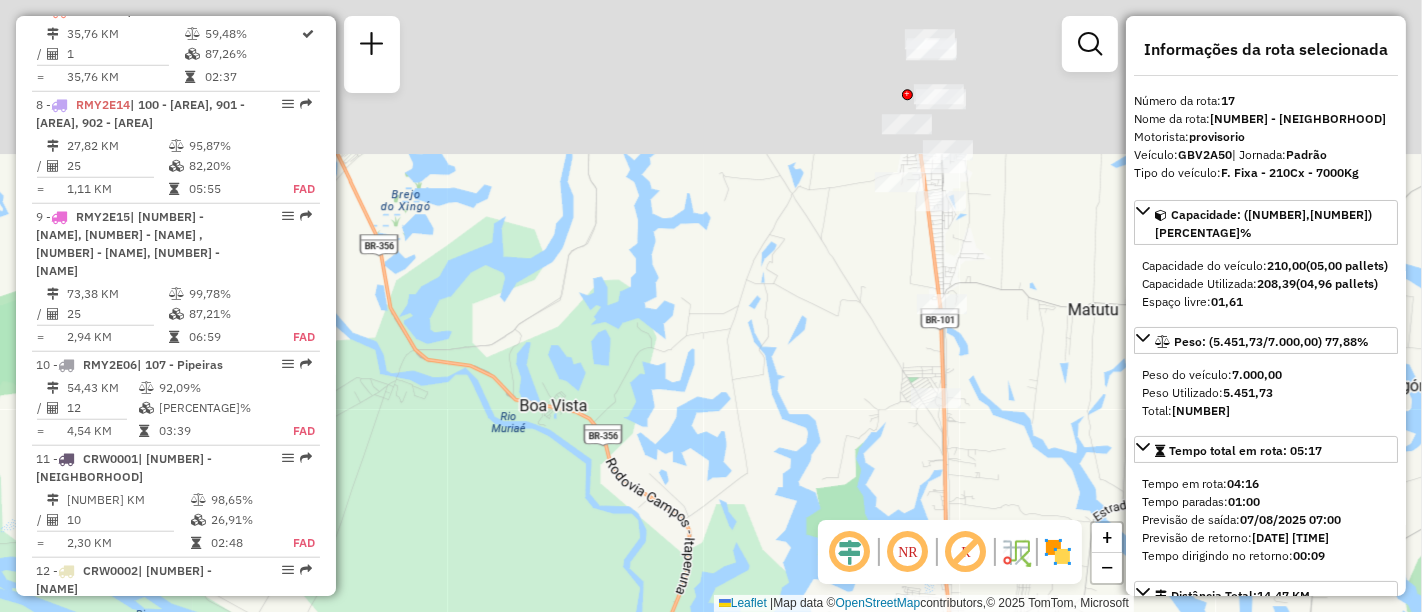 drag, startPoint x: 923, startPoint y: 151, endPoint x: 912, endPoint y: 360, distance: 209.28928 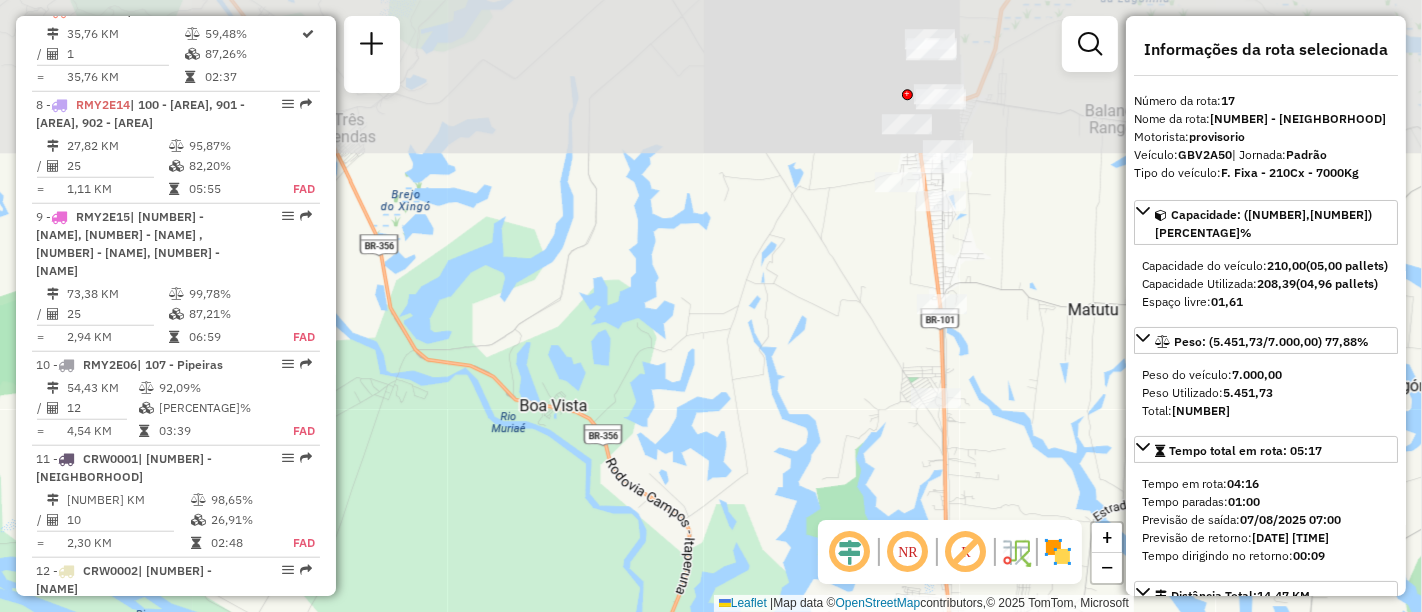 drag, startPoint x: 908, startPoint y: 255, endPoint x: 891, endPoint y: 338, distance: 84.723076 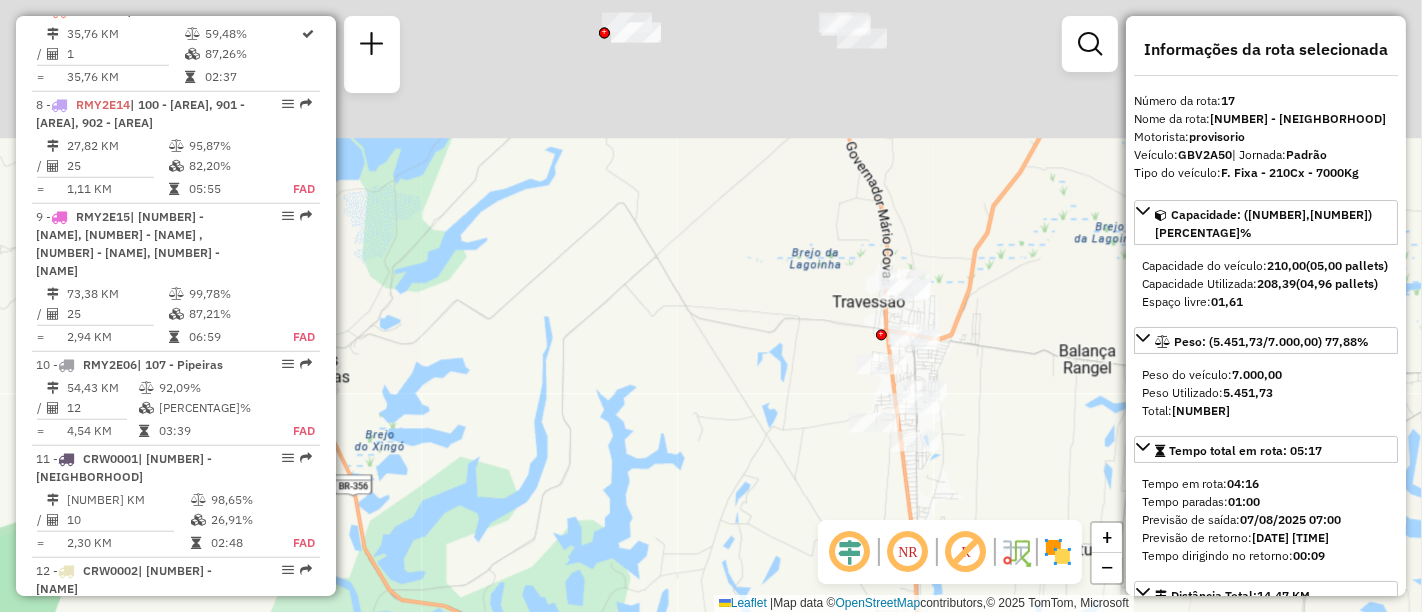 drag, startPoint x: 797, startPoint y: 154, endPoint x: 816, endPoint y: 386, distance: 232.77672 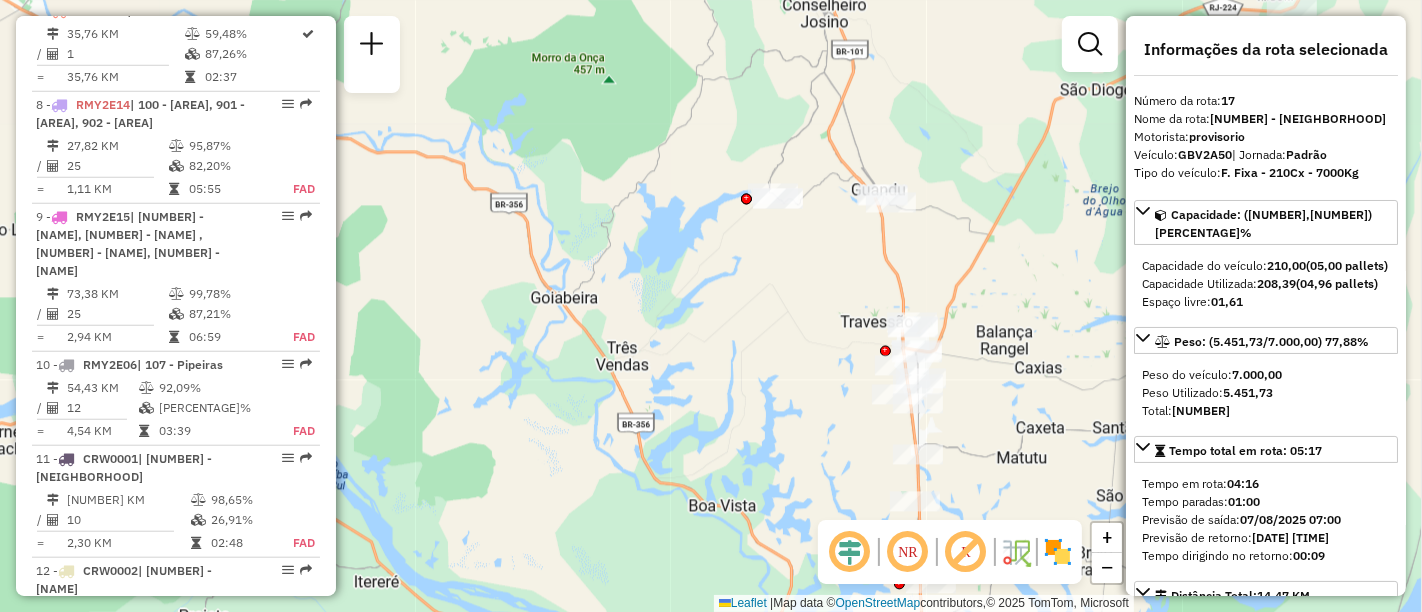drag, startPoint x: 955, startPoint y: 368, endPoint x: 885, endPoint y: 29, distance: 346.1517 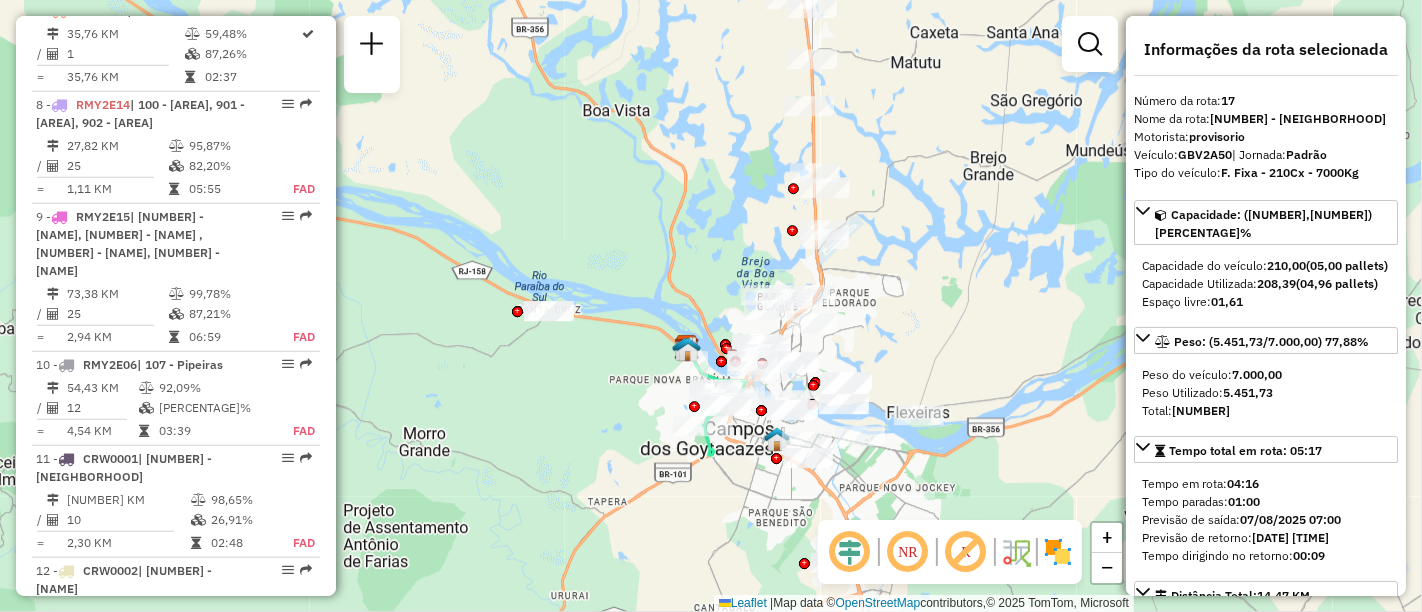 drag, startPoint x: 959, startPoint y: 234, endPoint x: 977, endPoint y: 43, distance: 191.8463 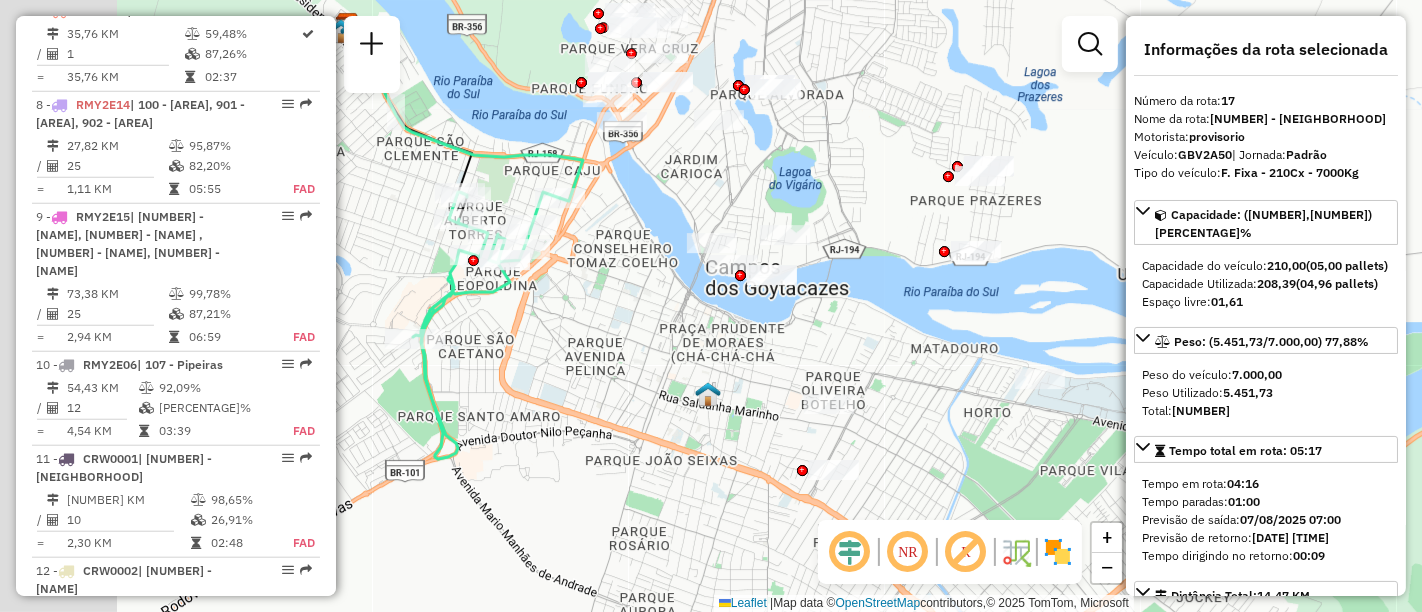 click on "Janela de atendimento Grade de atendimento Capacidade Transportadoras Veículos Cliente Pedidos  Rotas Selecione os dias de semana para filtrar as janelas de atendimento  Seg   Ter   Qua   Qui   Sex   Sáb   Dom  Informe o período da janela de atendimento: De: Até:  Filtrar exatamente a janela do cliente  Considerar janela de atendimento padrão  Selecione os dias de semana para filtrar as grades de atendimento  Seg   Ter   Qua   Qui   Sex   Sáb   Dom   Considerar clientes sem dia de atendimento cadastrado  Clientes fora do dia de atendimento selecionado Filtrar as atividades entre os valores definidos abaixo:  Peso mínimo:   Peso máximo:   Cubagem mínima:   Cubagem máxima:   De:   Até:  Filtrar as atividades entre o tempo de atendimento definido abaixo:  De:   Até:   Considerar capacidade total dos clientes não roteirizados Transportadora: Selecione um ou mais itens Tipo de veículo: Selecione um ou mais itens Veículo: Selecione um ou mais itens Motorista: Selecione um ou mais itens Nome: Rótulo:" 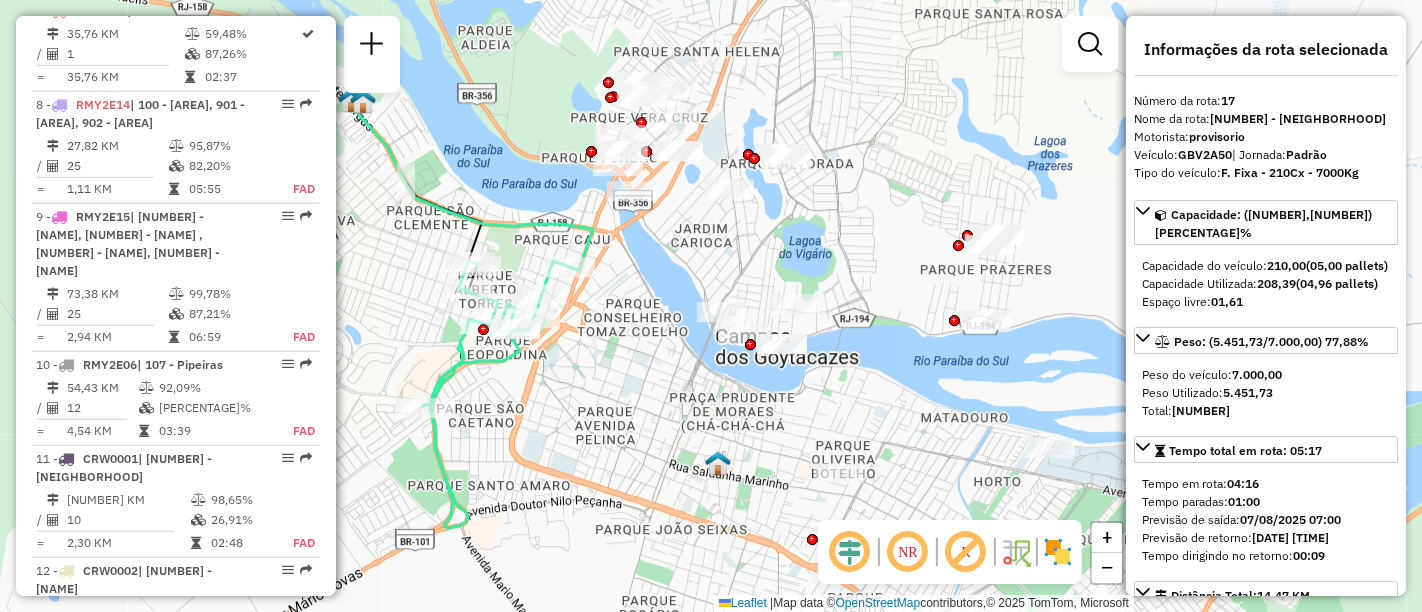drag, startPoint x: 849, startPoint y: 208, endPoint x: 860, endPoint y: 289, distance: 81.7435 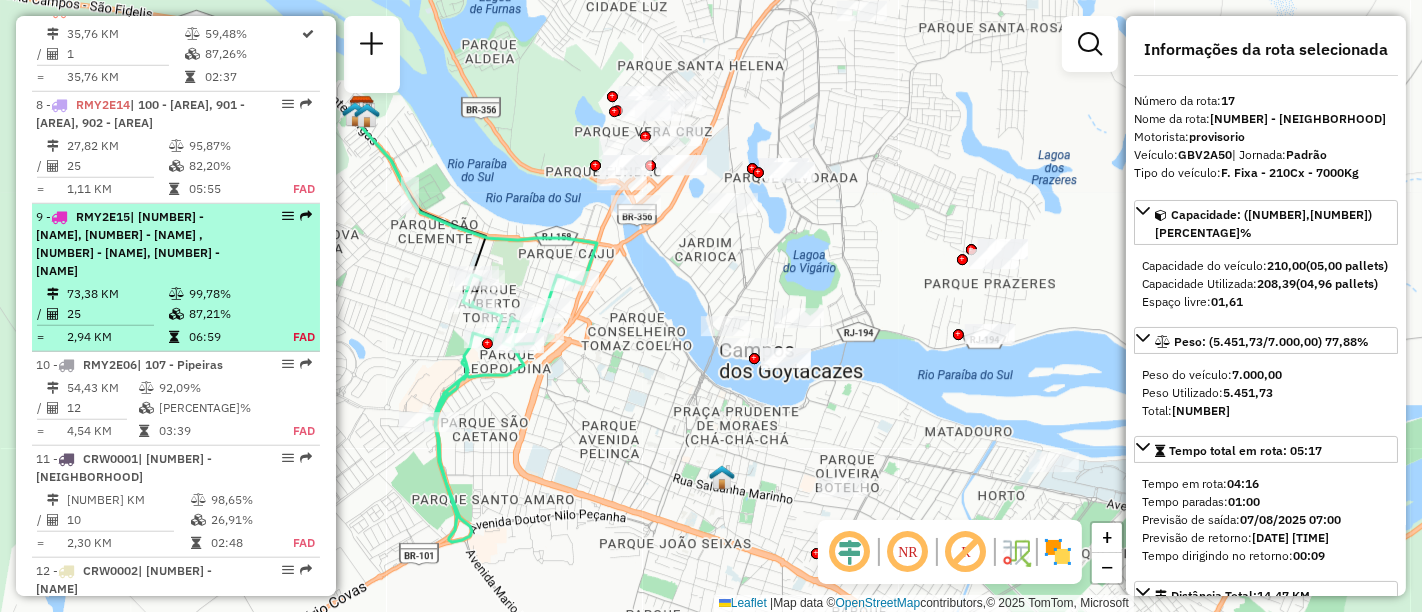 click on "99,78%" at bounding box center (229, 294) 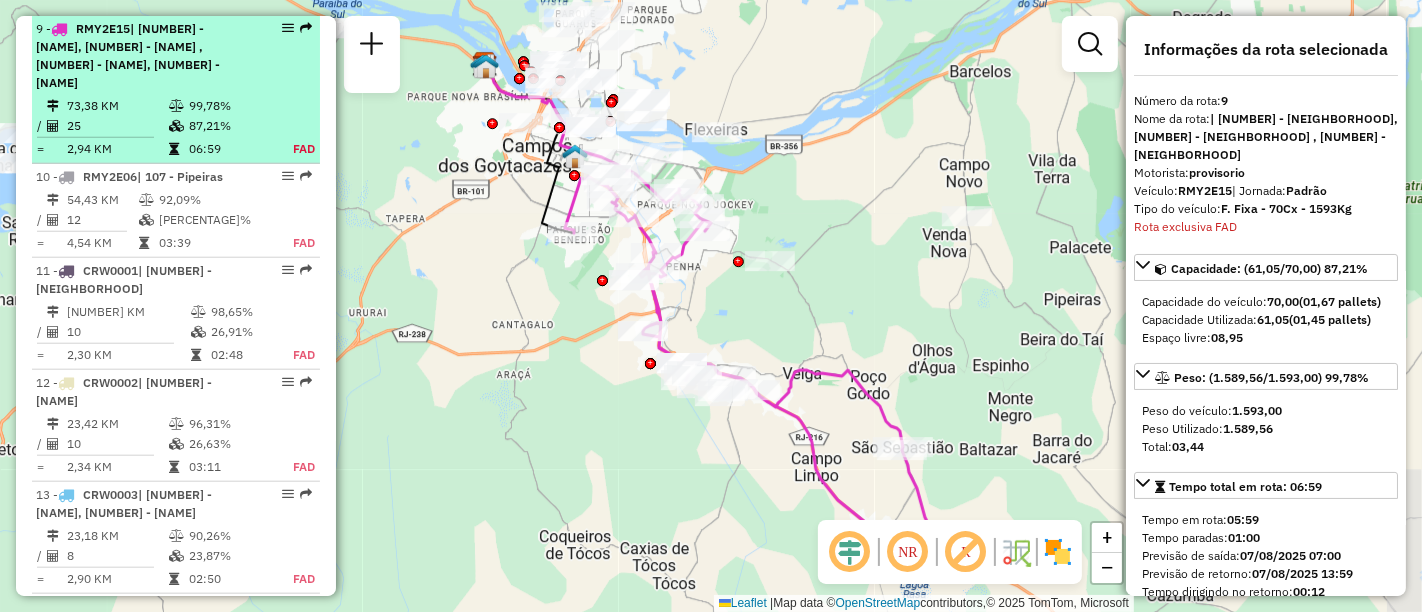 scroll, scrollTop: 1640, scrollLeft: 0, axis: vertical 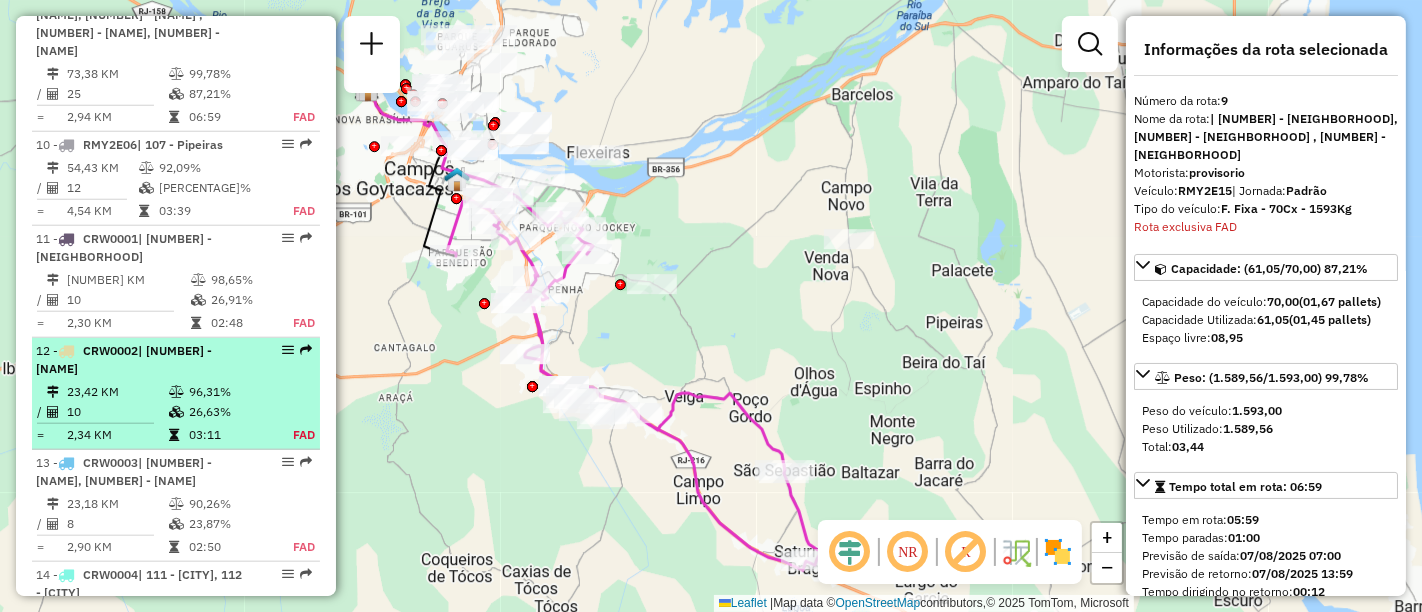 click on "96,31%" at bounding box center (229, 392) 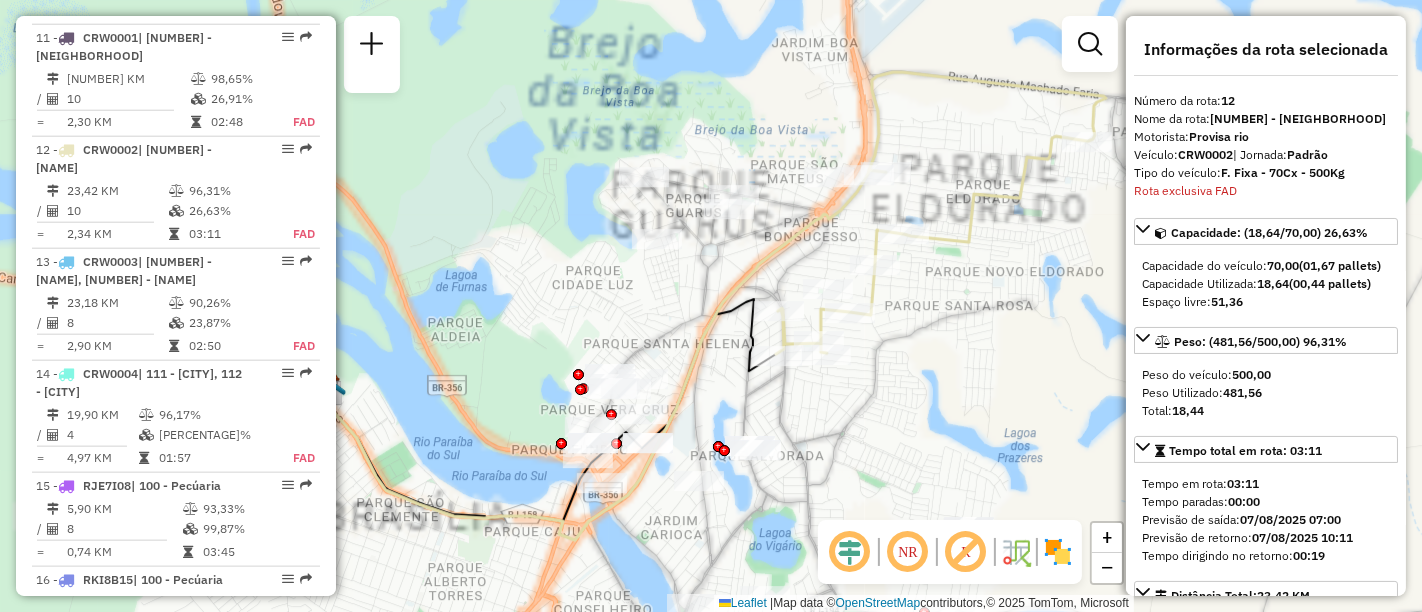 scroll, scrollTop: 1974, scrollLeft: 0, axis: vertical 